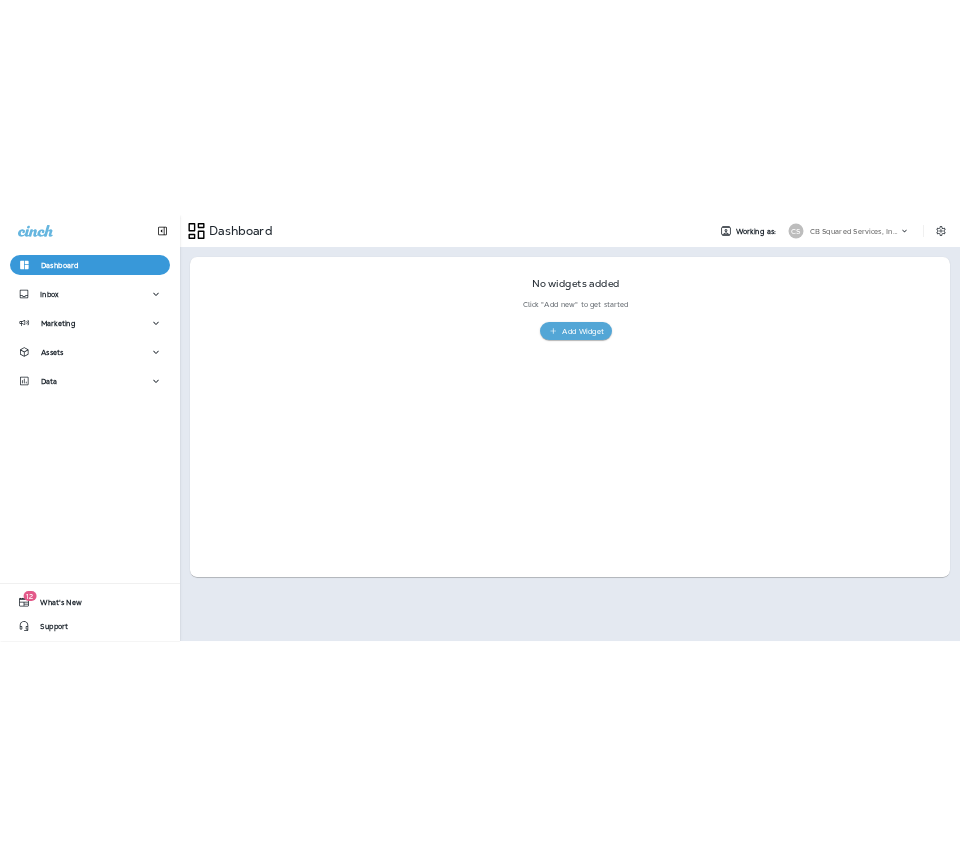 scroll, scrollTop: 0, scrollLeft: 0, axis: both 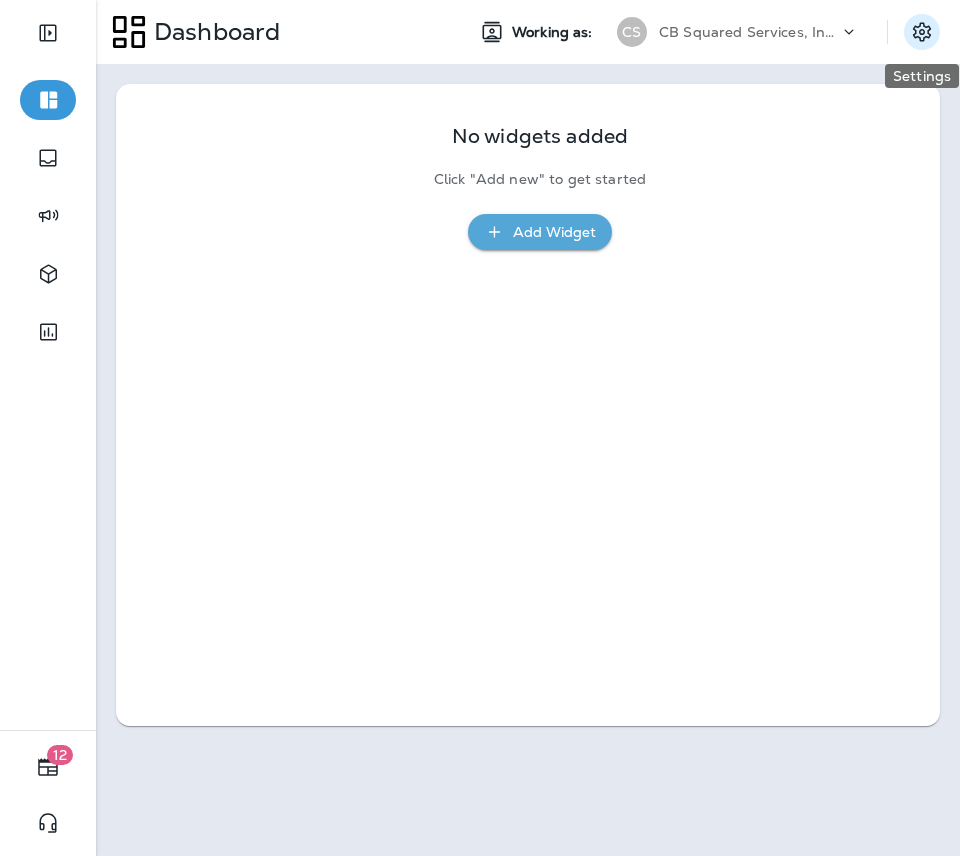 click 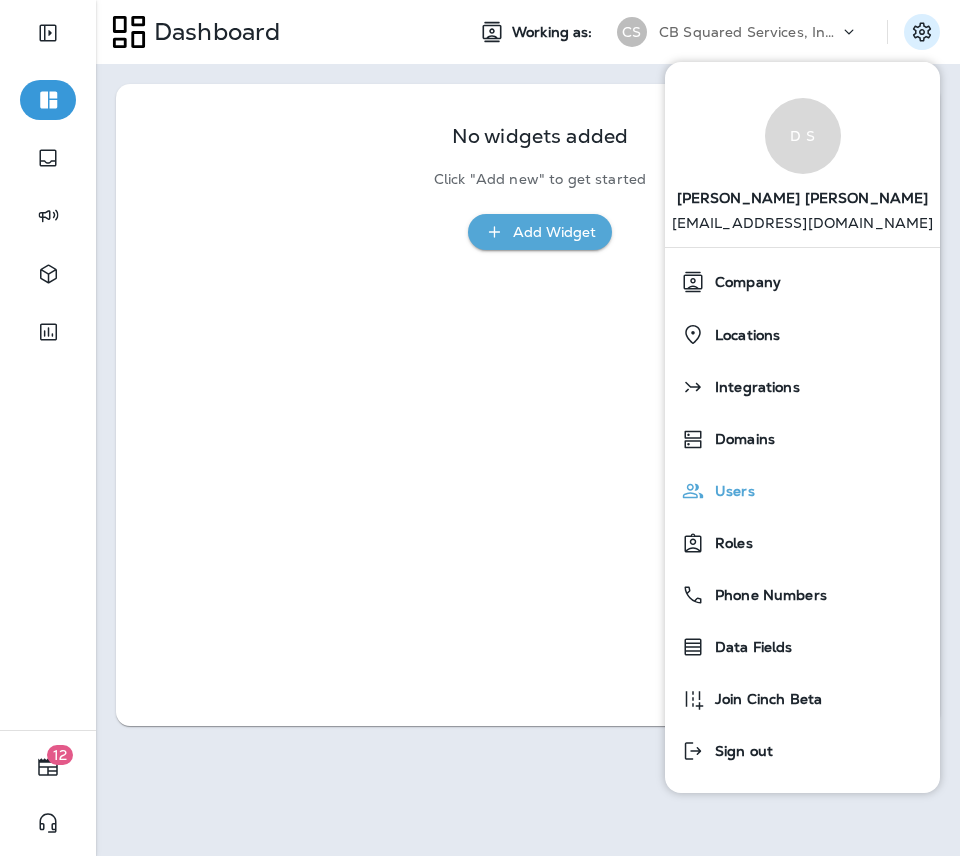 click on "Users" at bounding box center [730, 491] 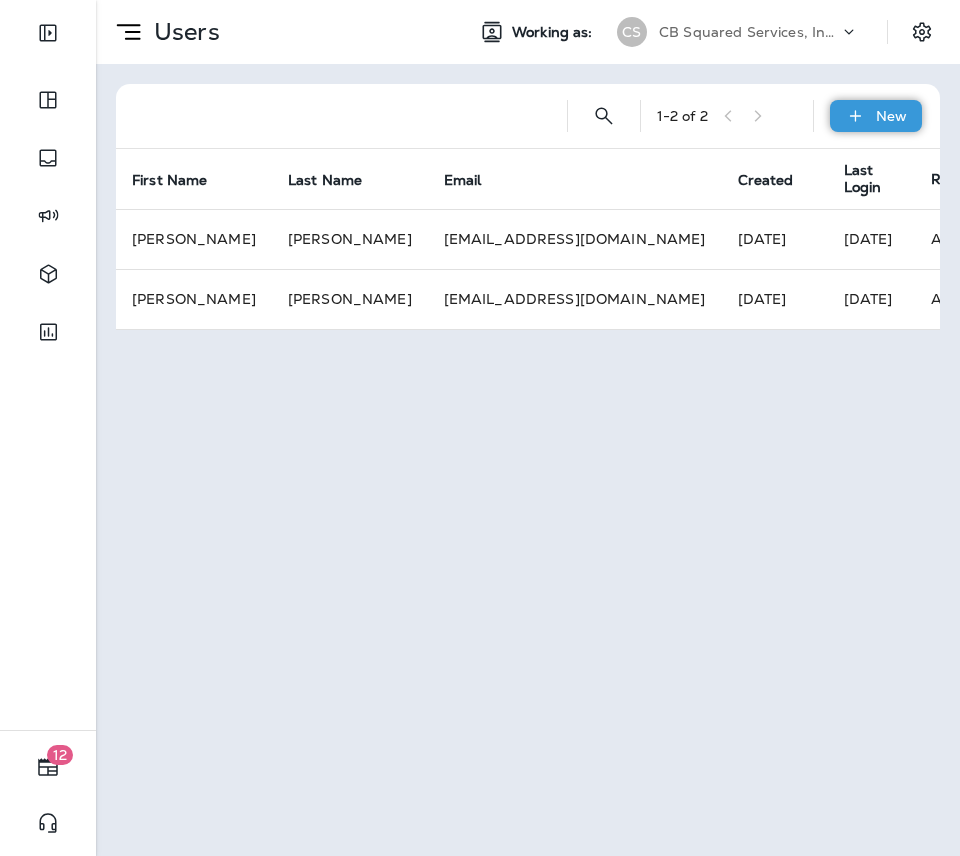 click 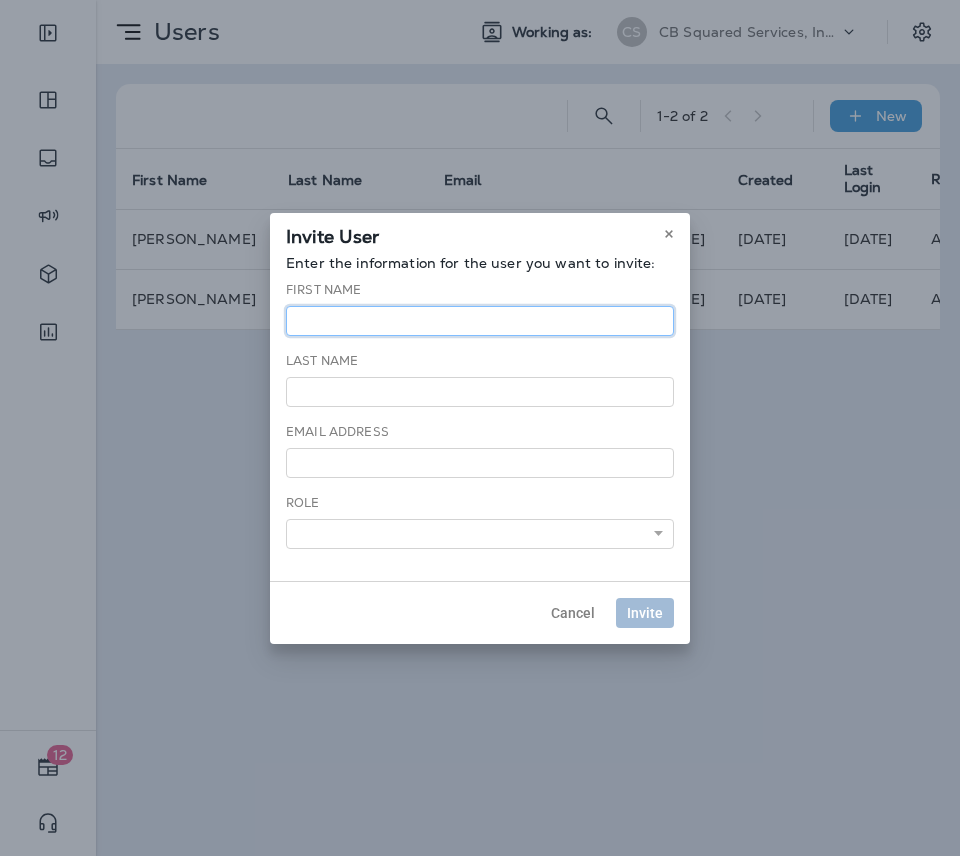 click at bounding box center [480, 321] 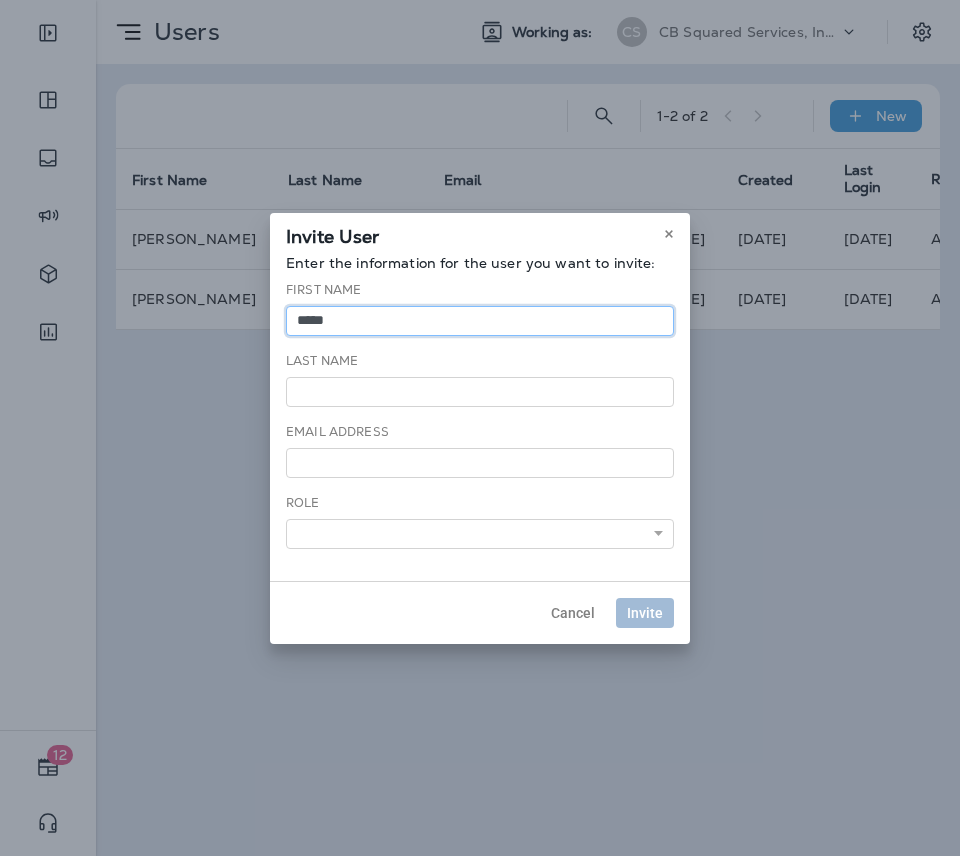 type on "*****" 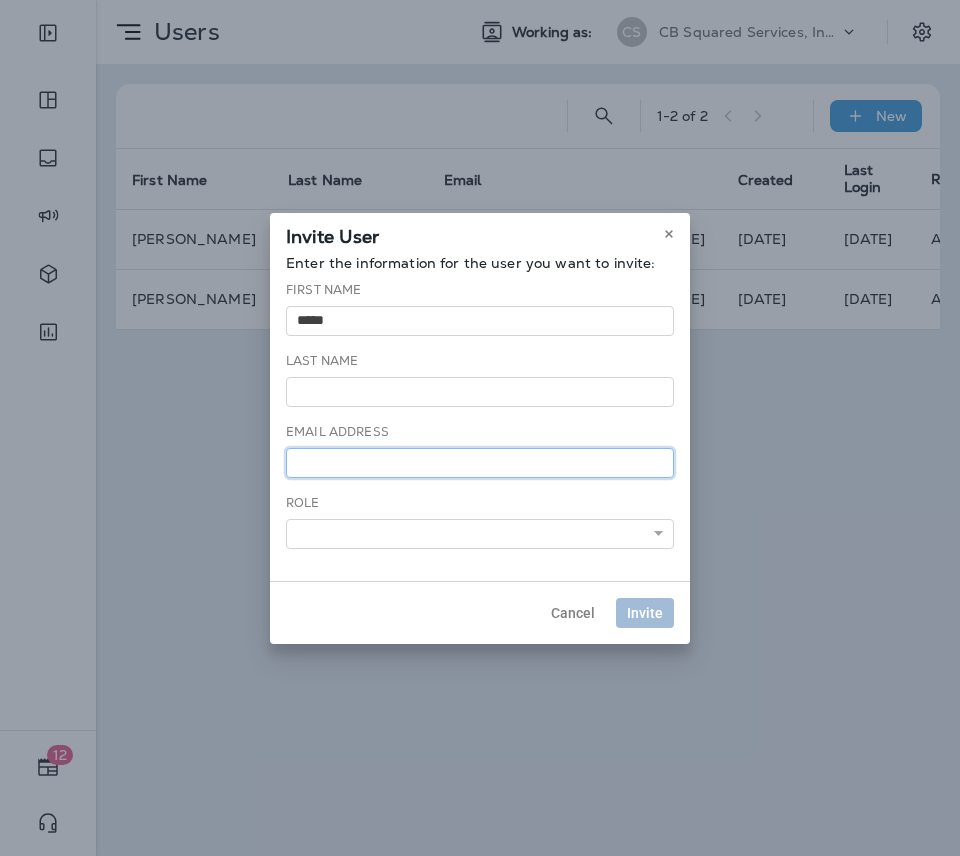 click at bounding box center [480, 463] 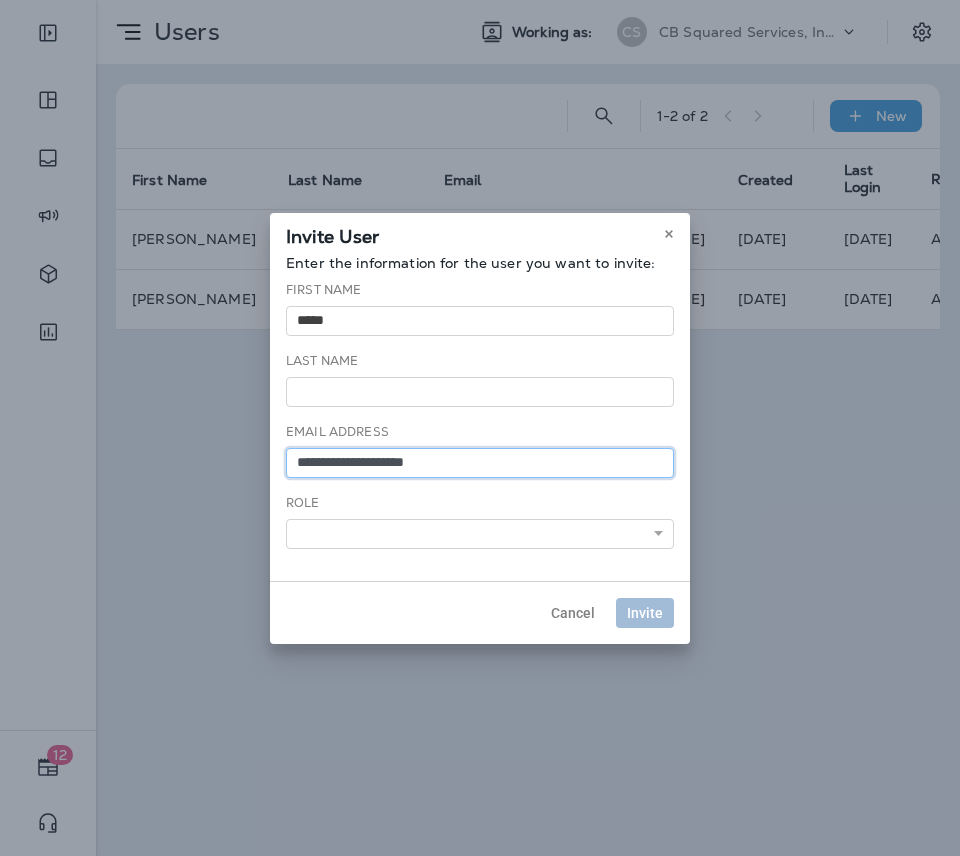 type on "**********" 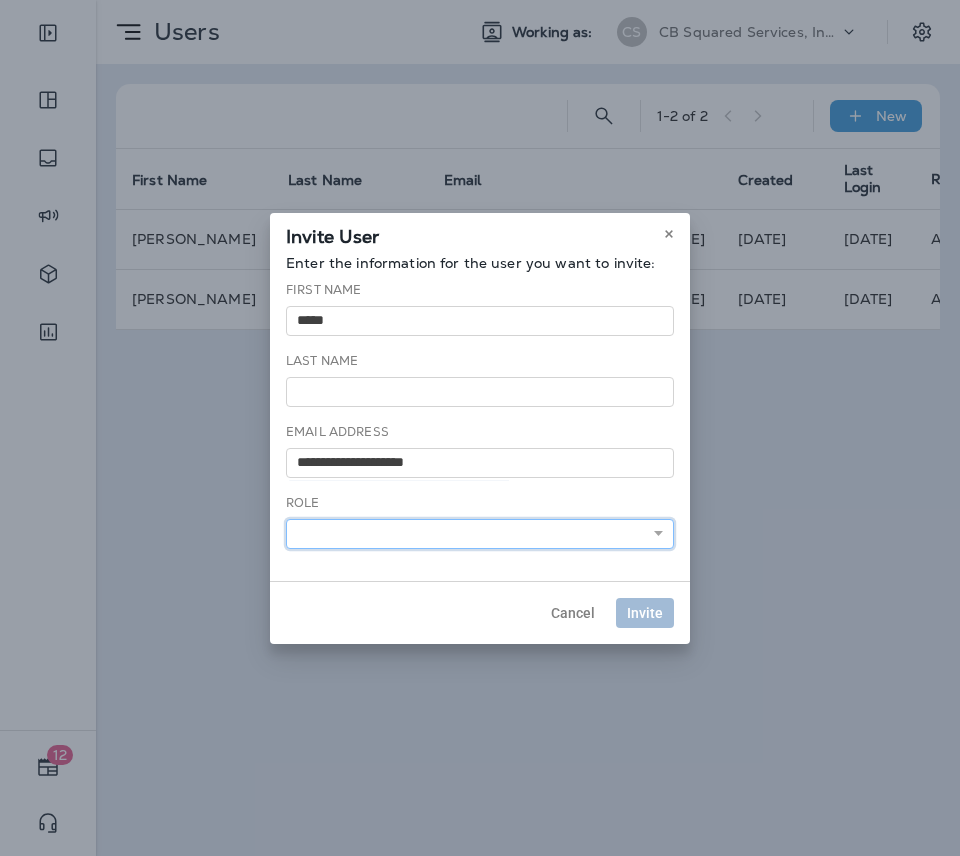 click on "*****" at bounding box center [480, 534] 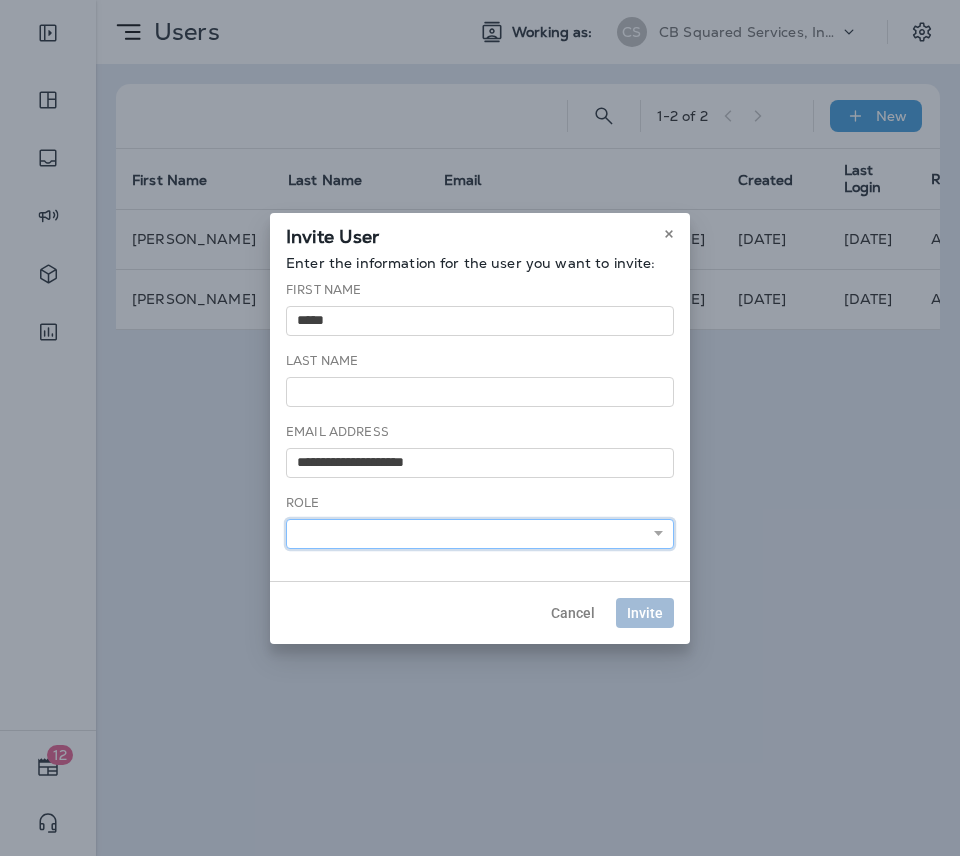 select on "*" 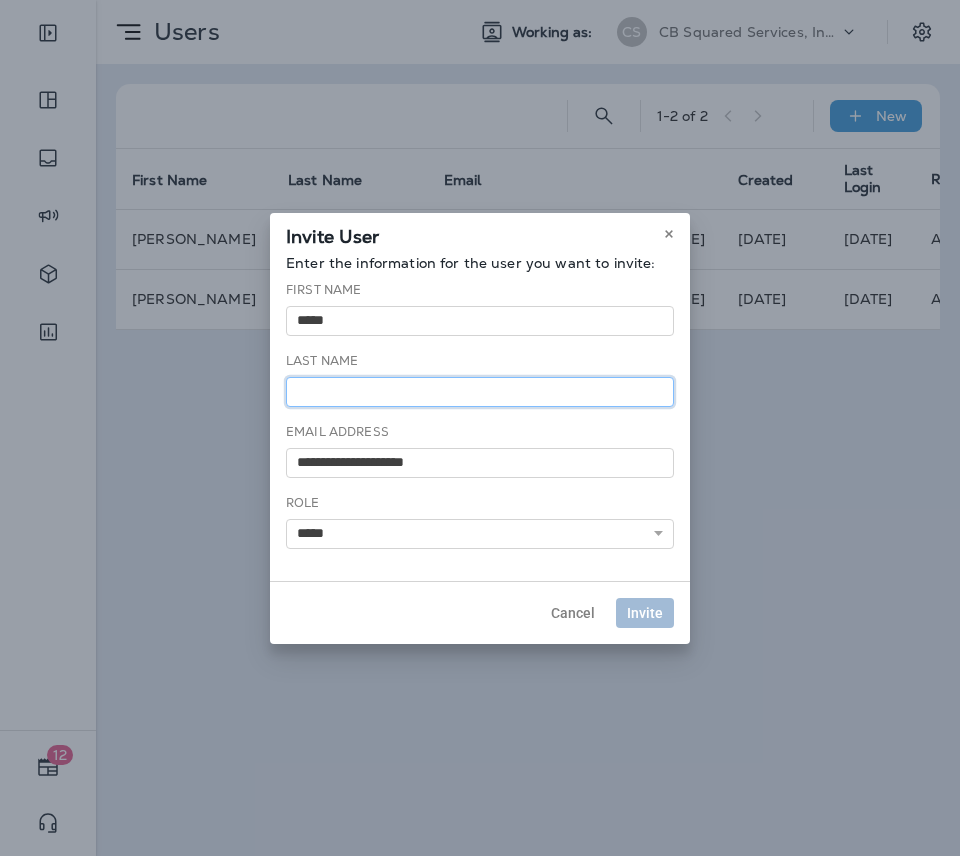 click at bounding box center (480, 392) 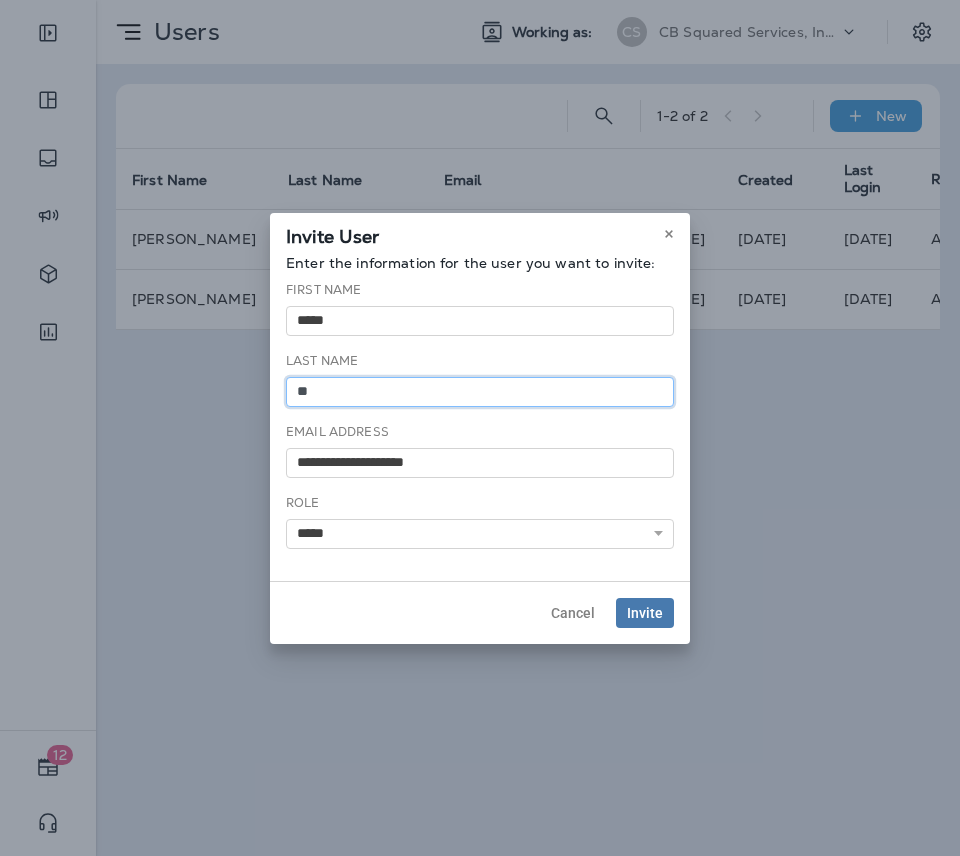 type on "*" 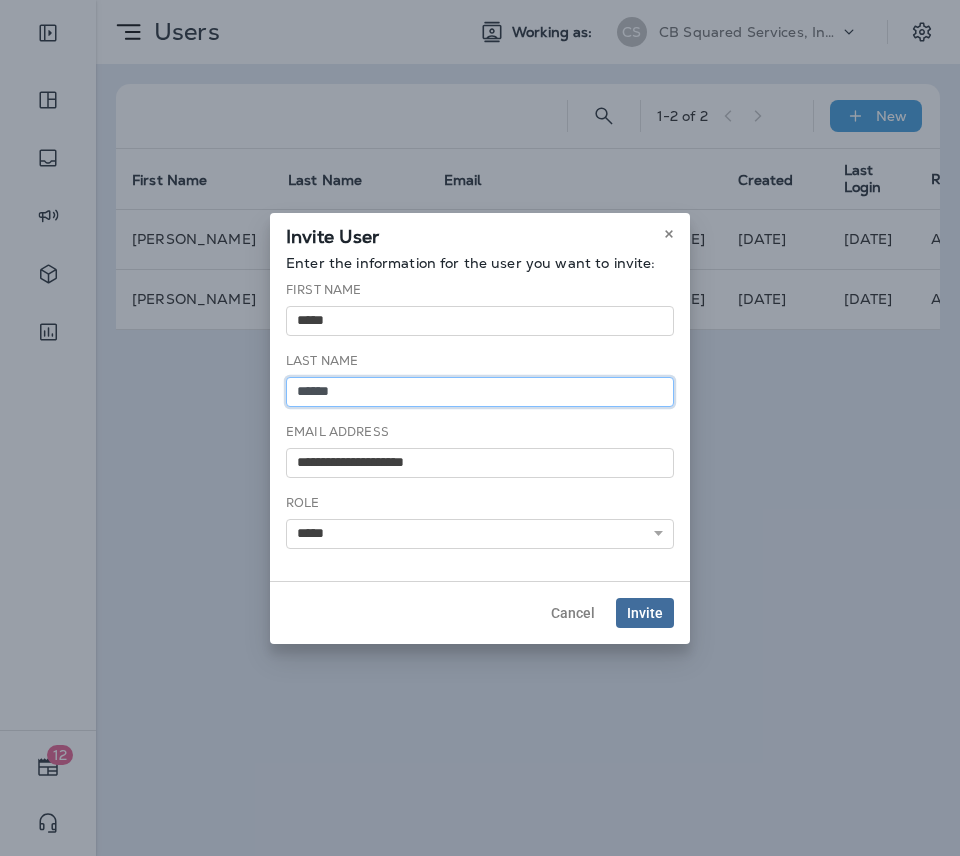 type on "******" 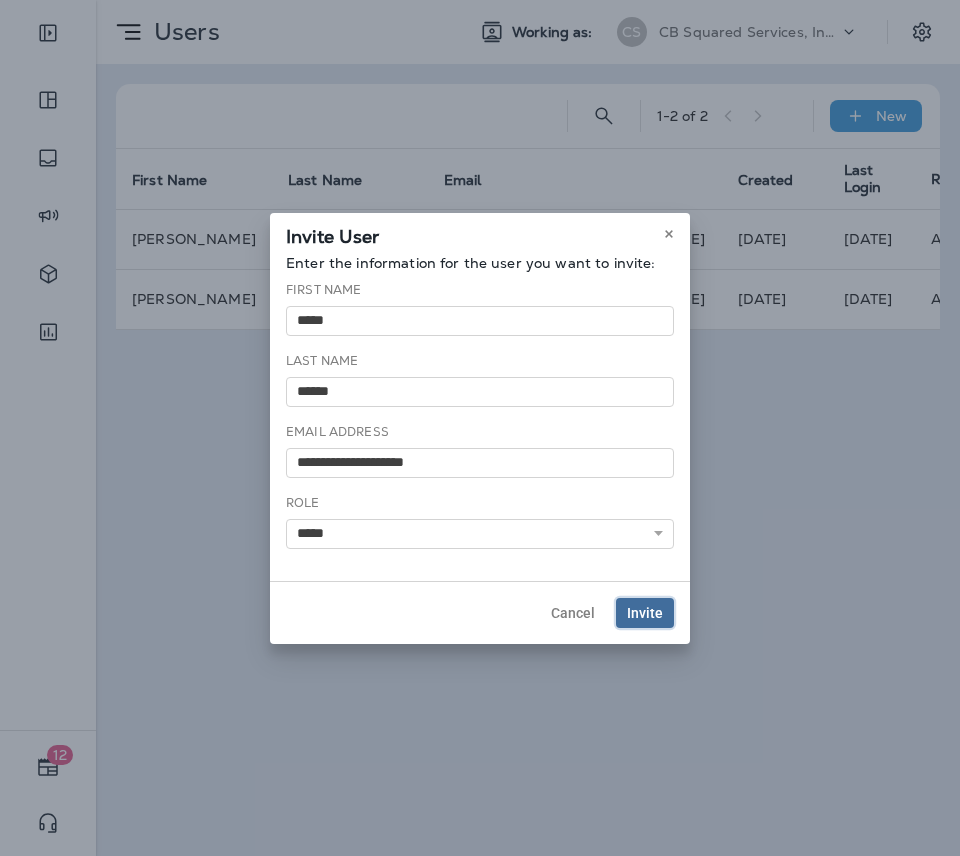 click on "Invite" at bounding box center [645, 613] 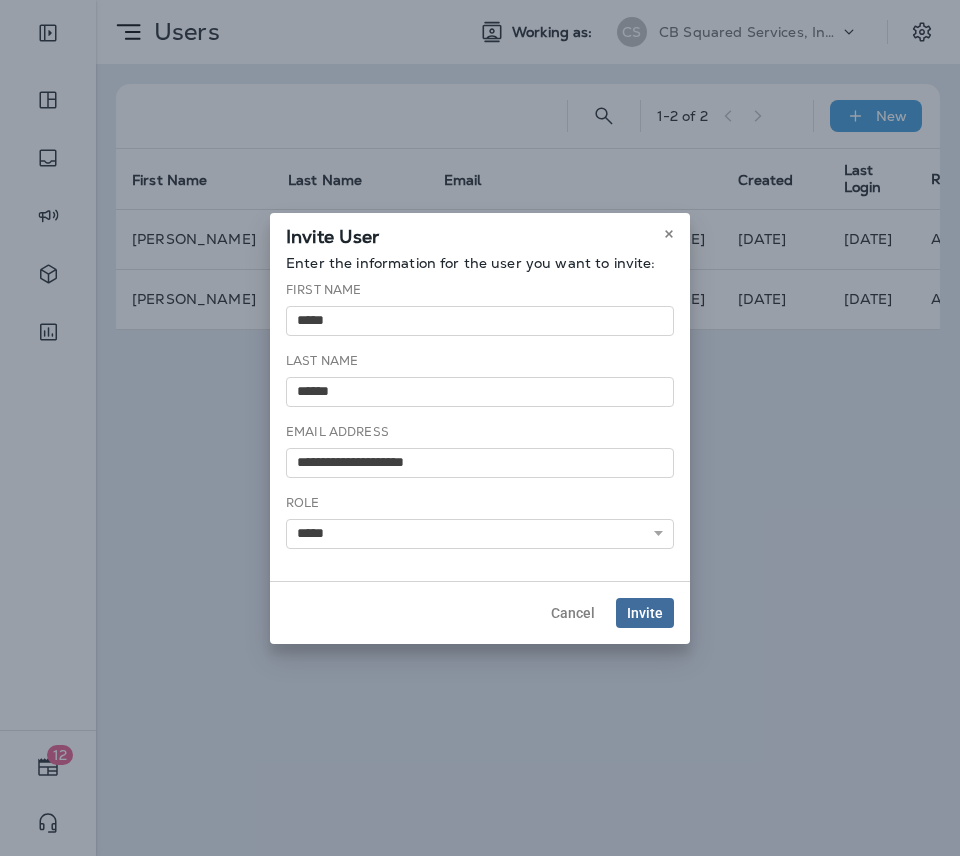 type 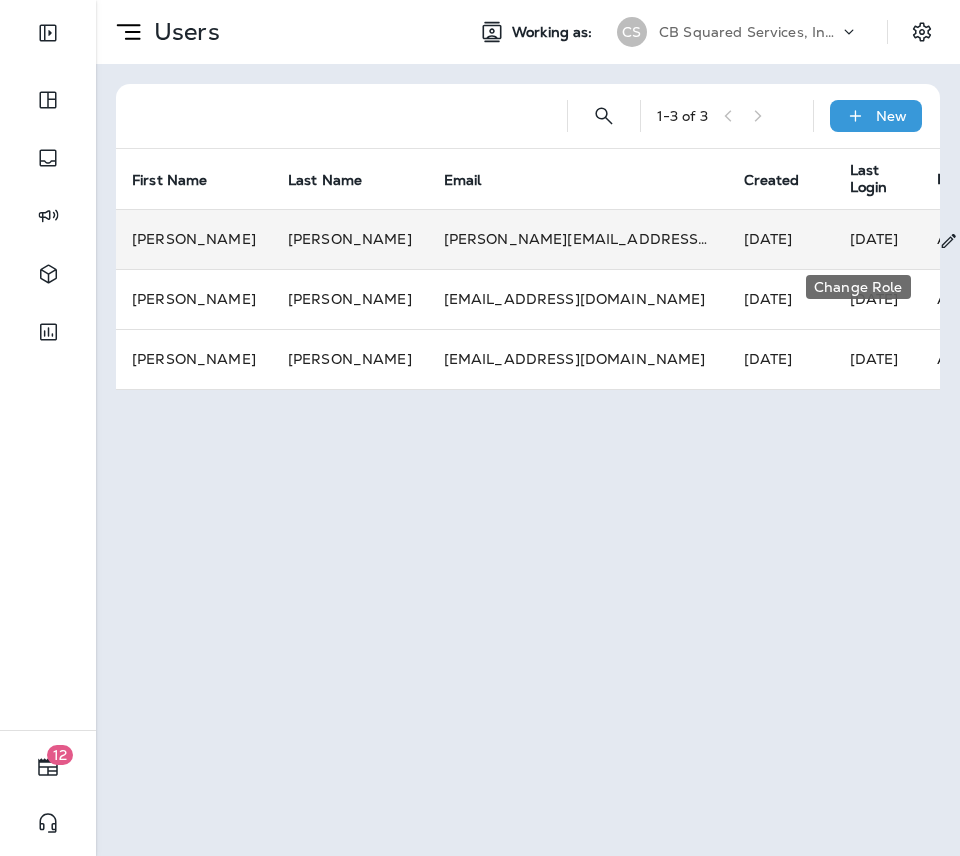 click 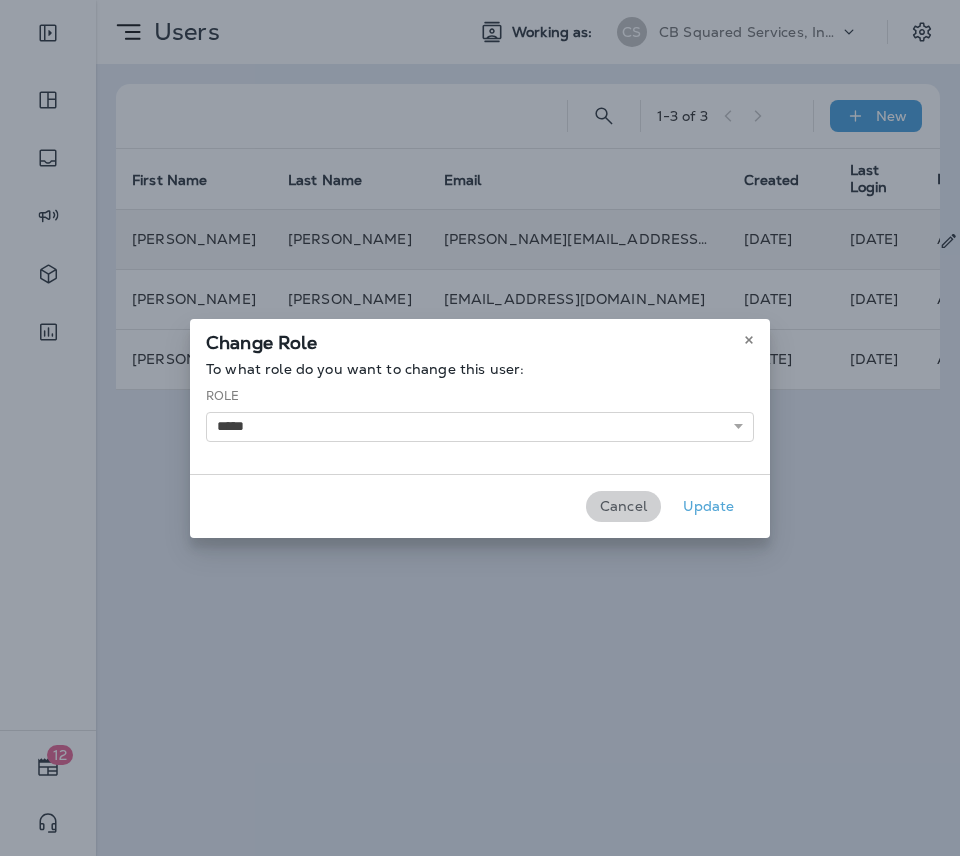 click on "Cancel" at bounding box center (623, 506) 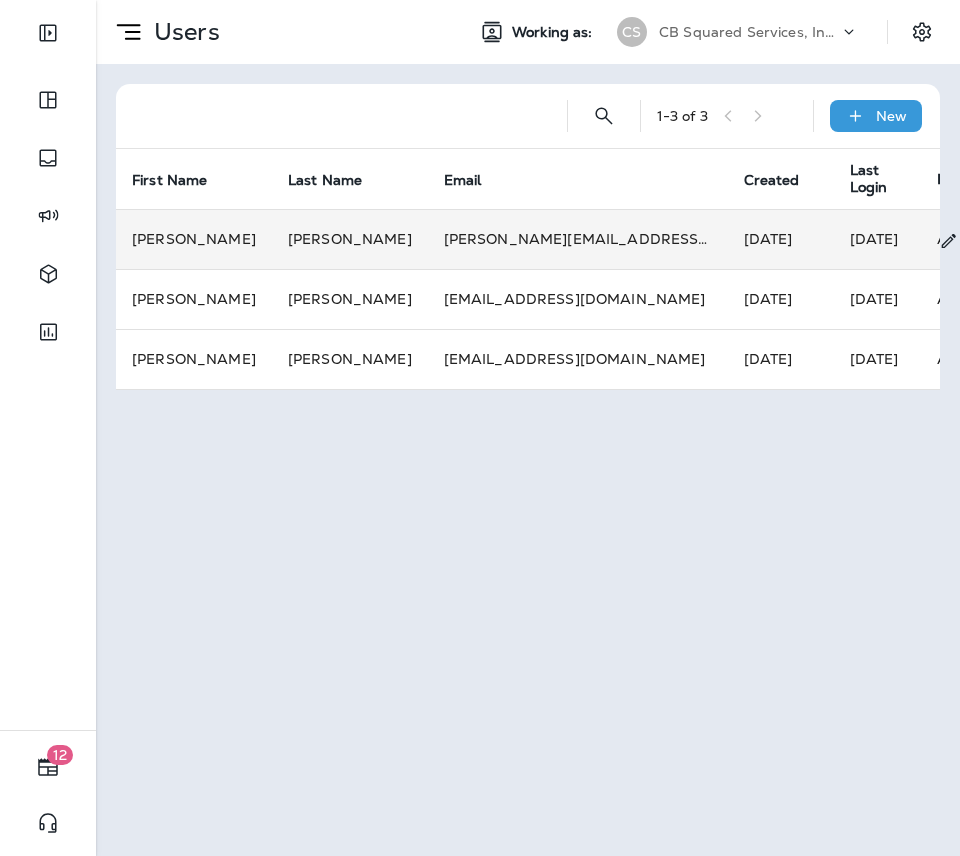 click on "[PERSON_NAME]" at bounding box center (350, 239) 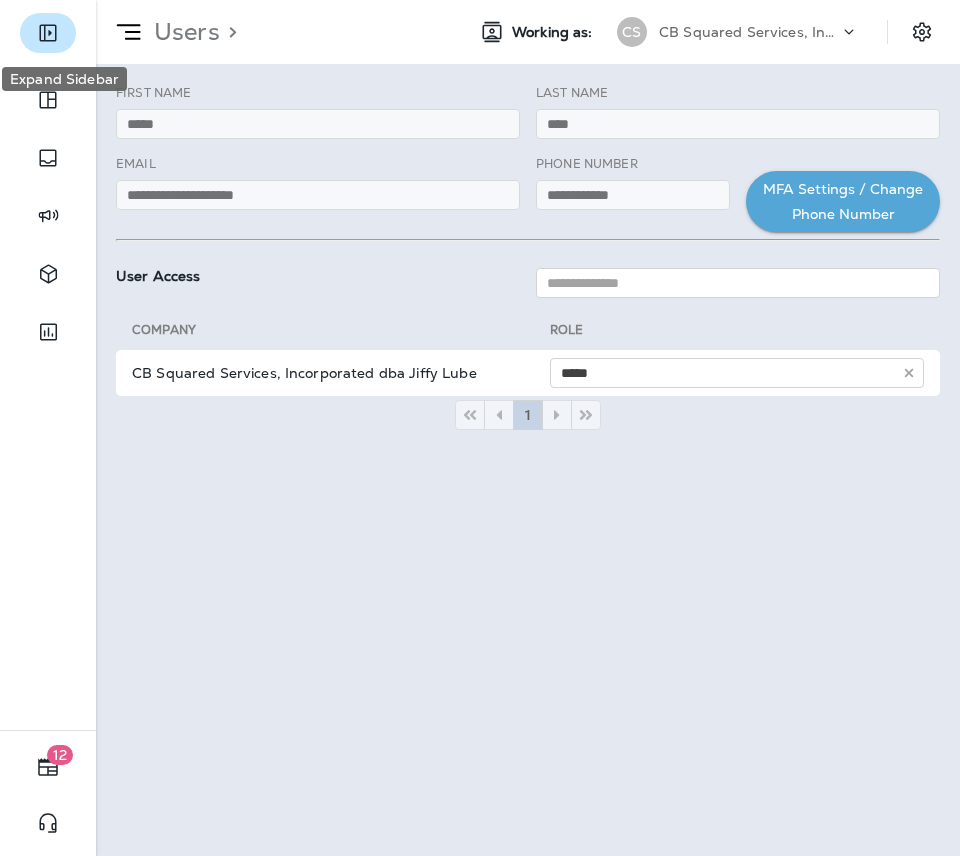 click 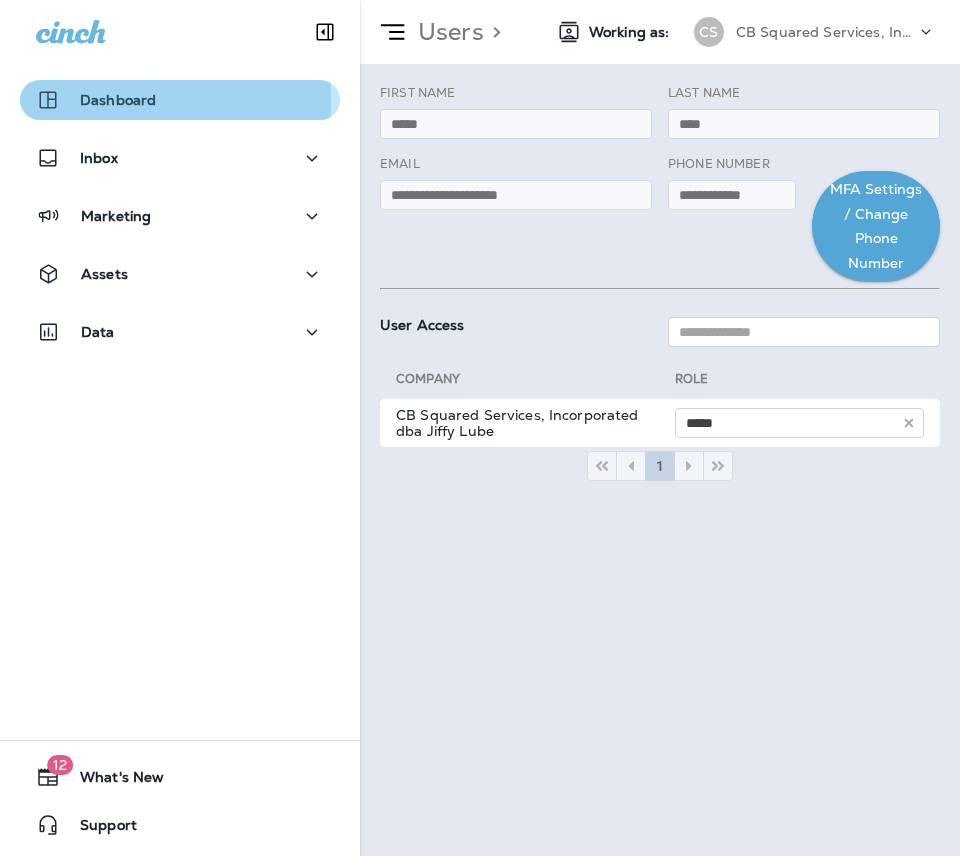 click on "Dashboard" at bounding box center [118, 100] 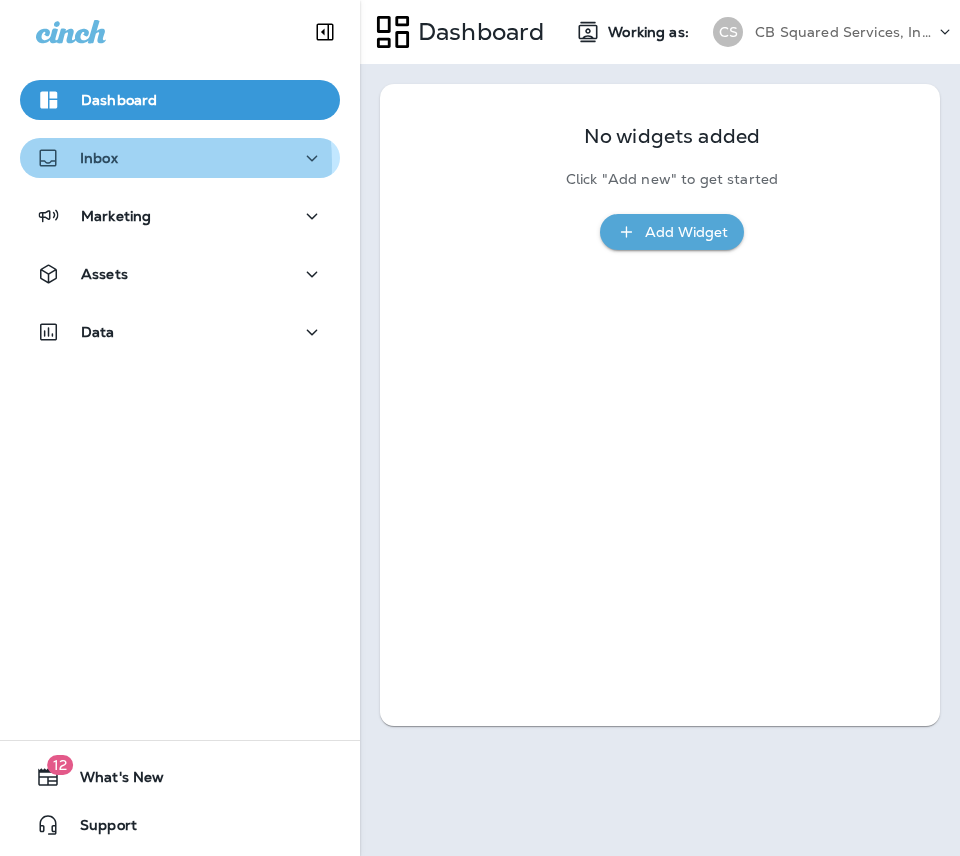 click on "Inbox" at bounding box center (99, 158) 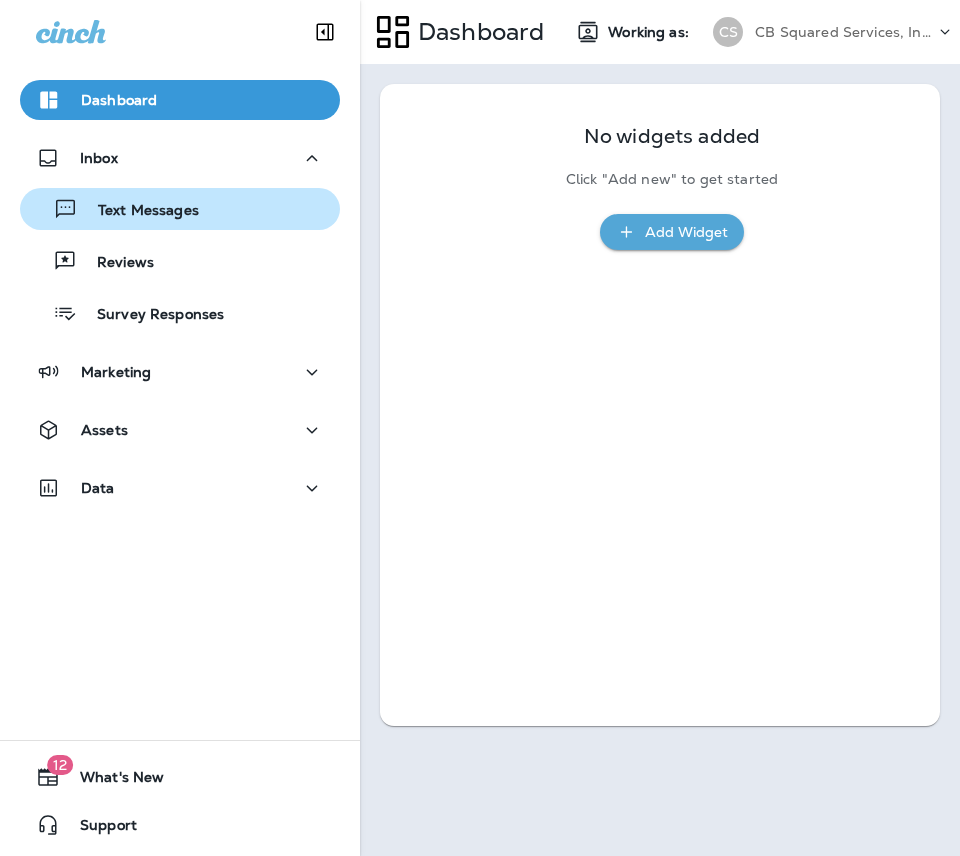 click on "Text Messages" at bounding box center (138, 211) 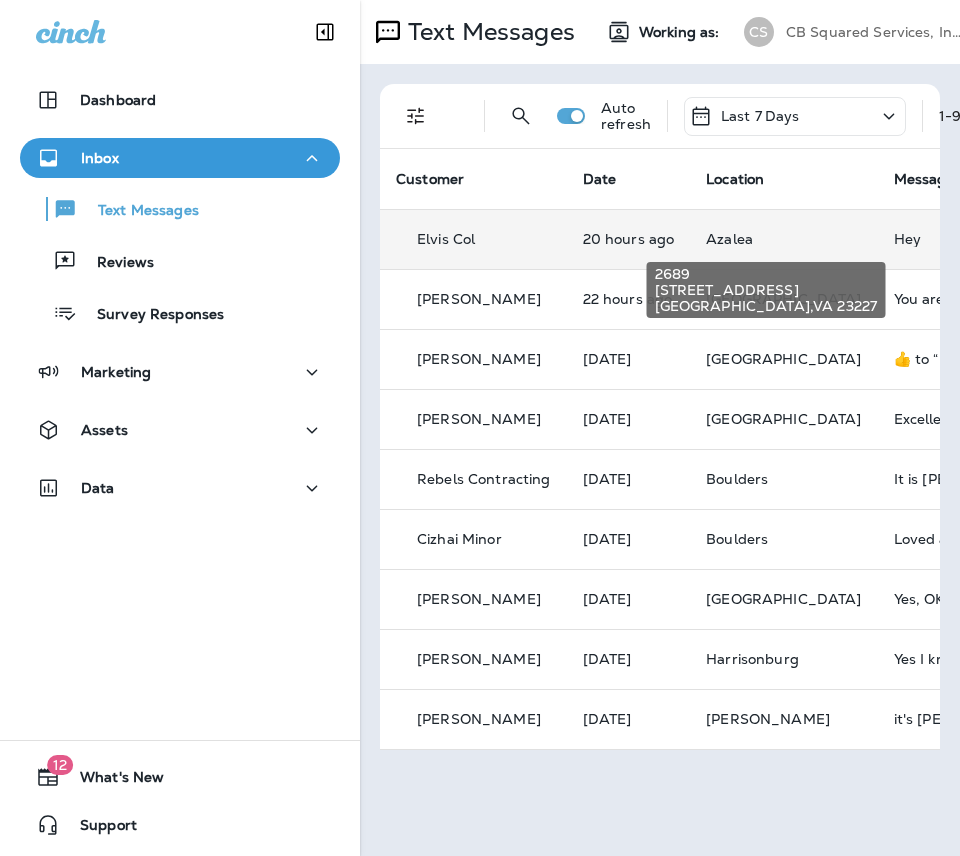 click on "Azalea" at bounding box center [729, 239] 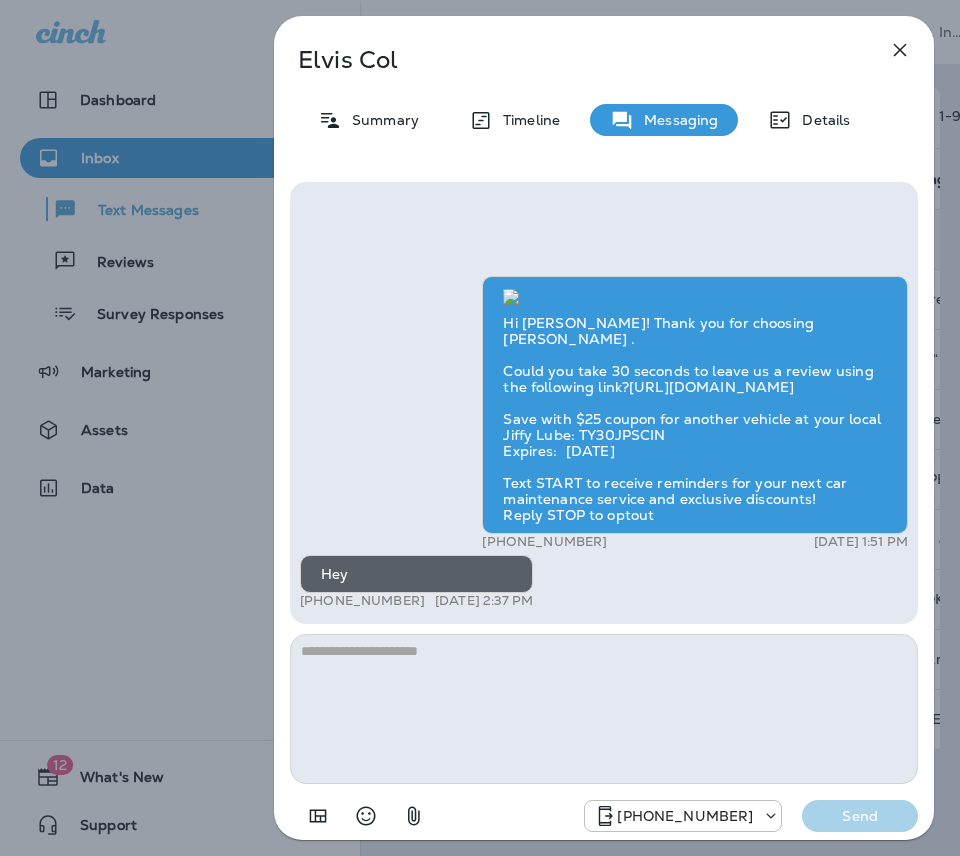 click 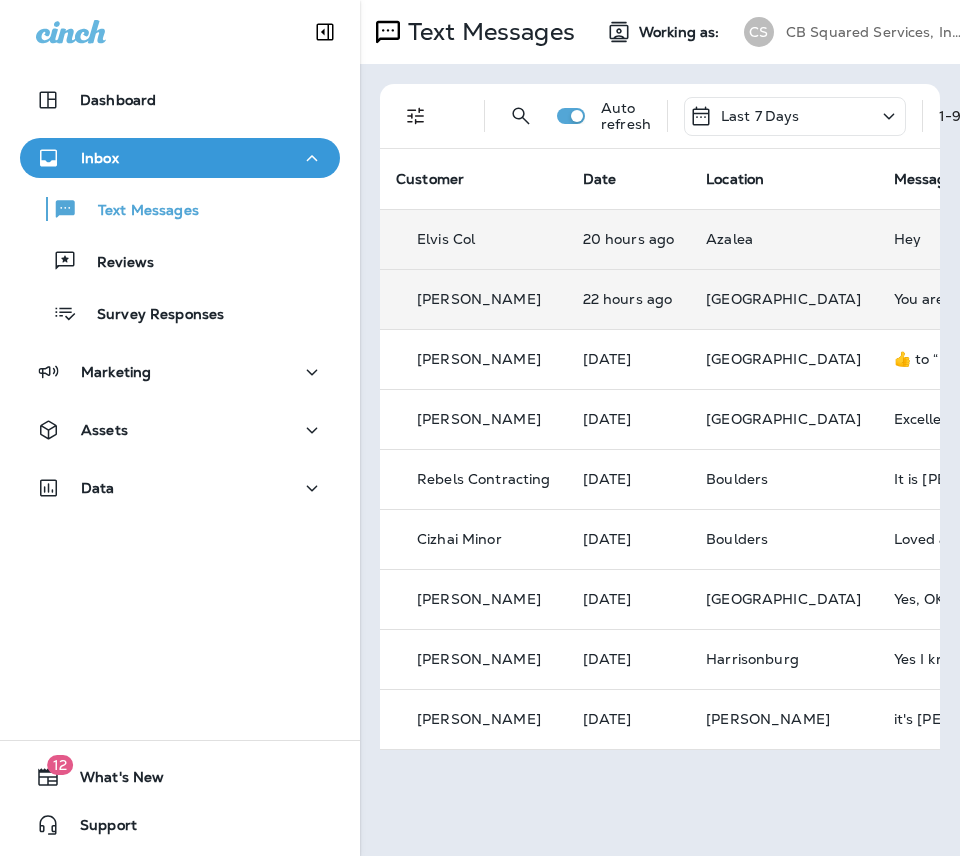click on "[PERSON_NAME]" at bounding box center (479, 299) 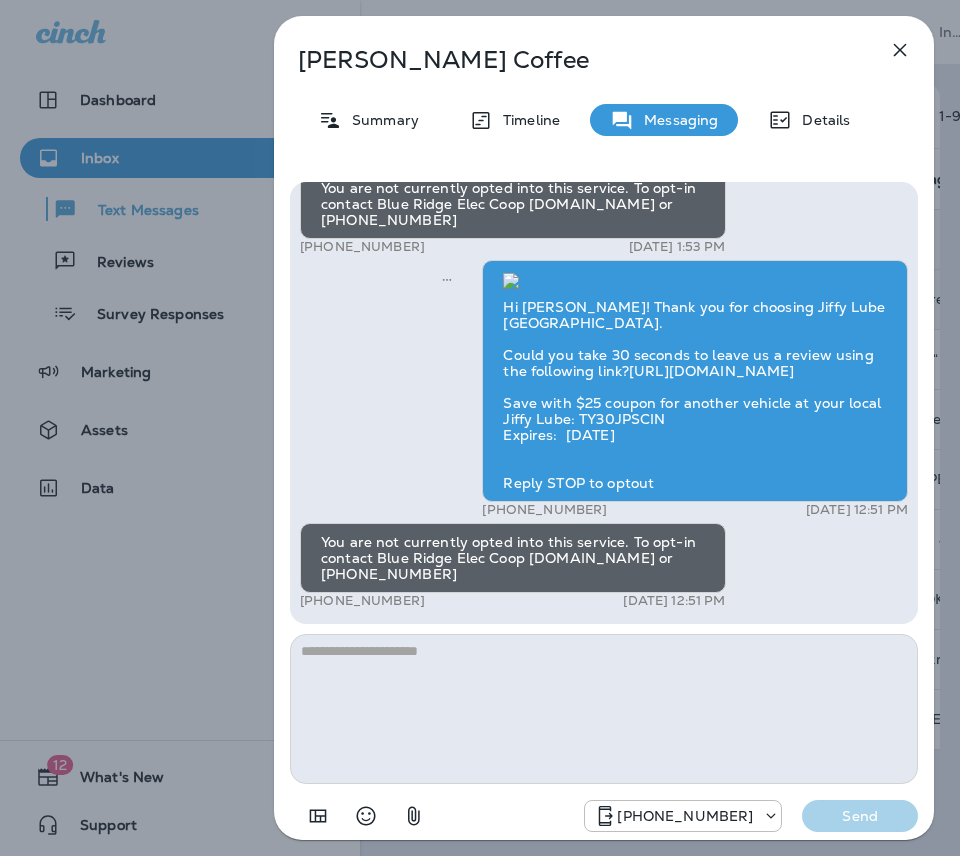 click 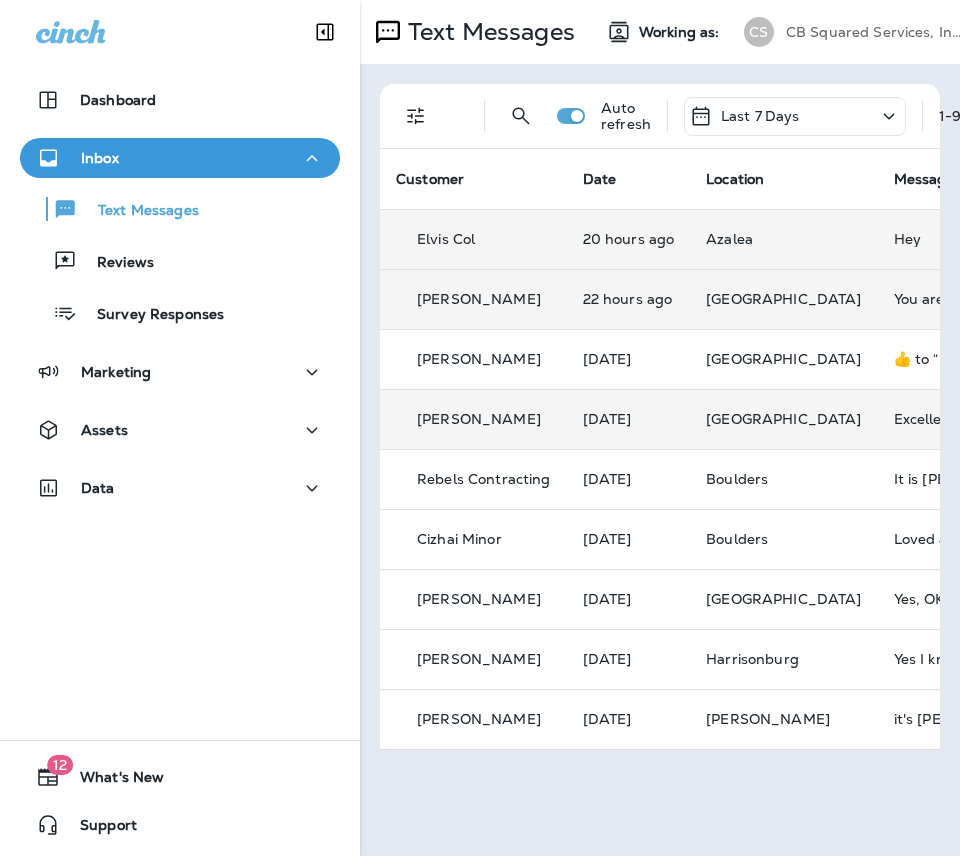 click on "[PERSON_NAME]" at bounding box center [479, 419] 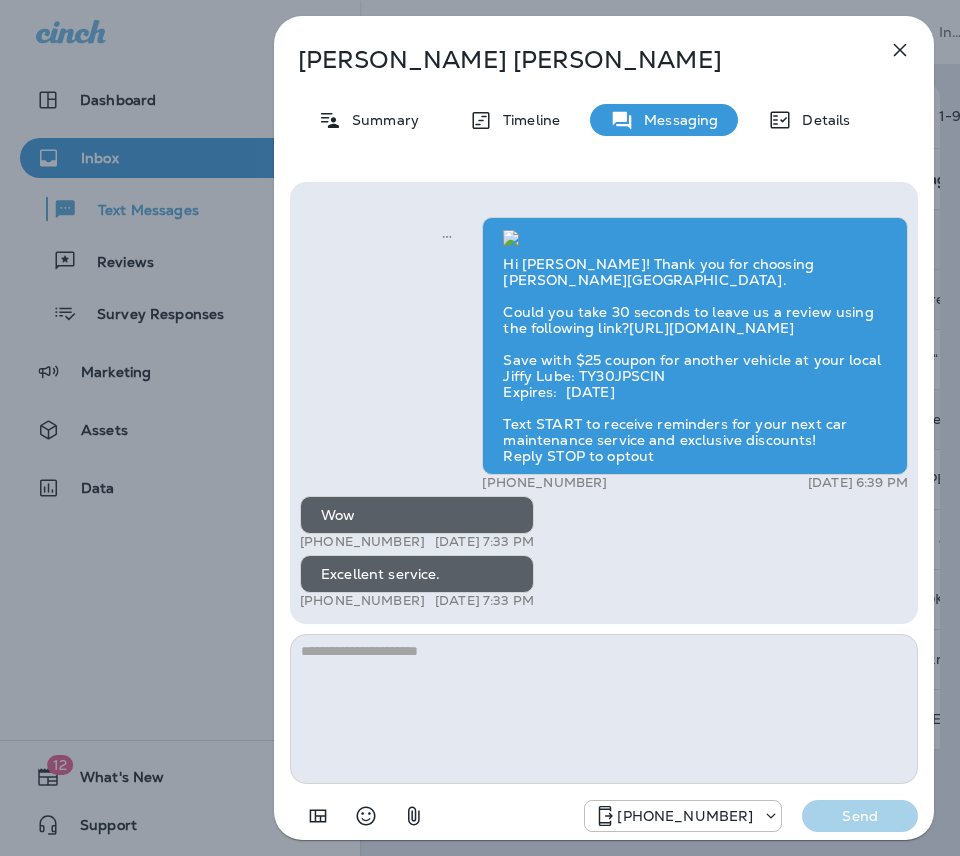 click 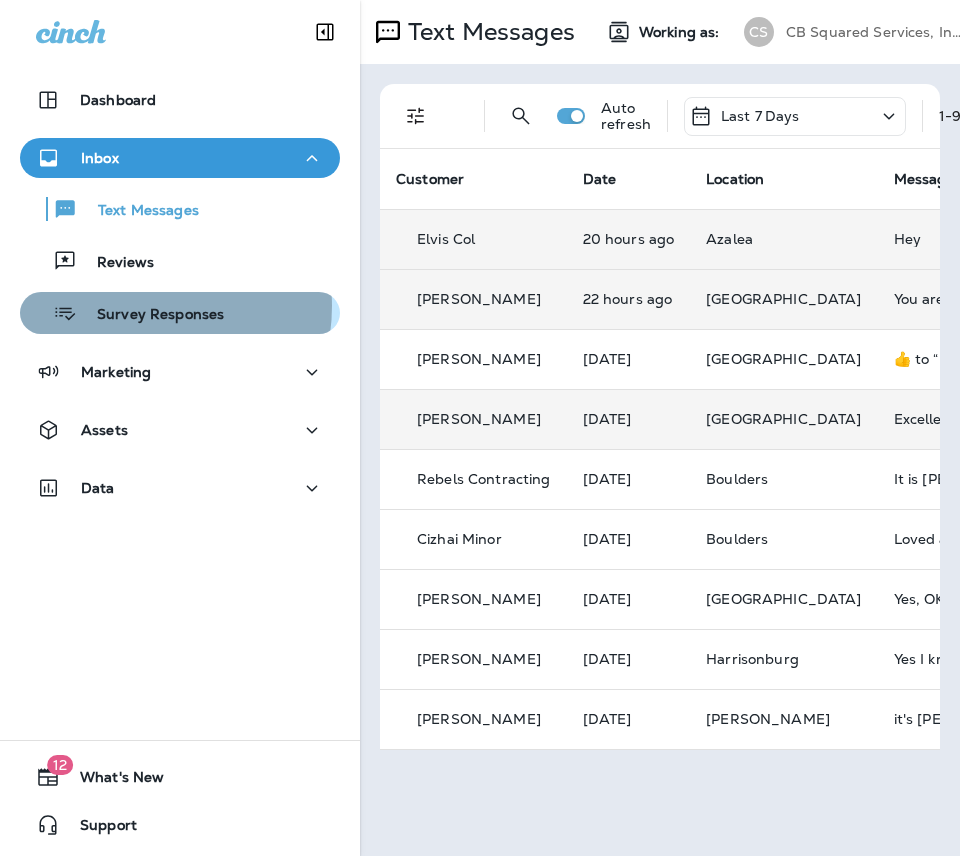 click on "Survey Responses" at bounding box center (150, 315) 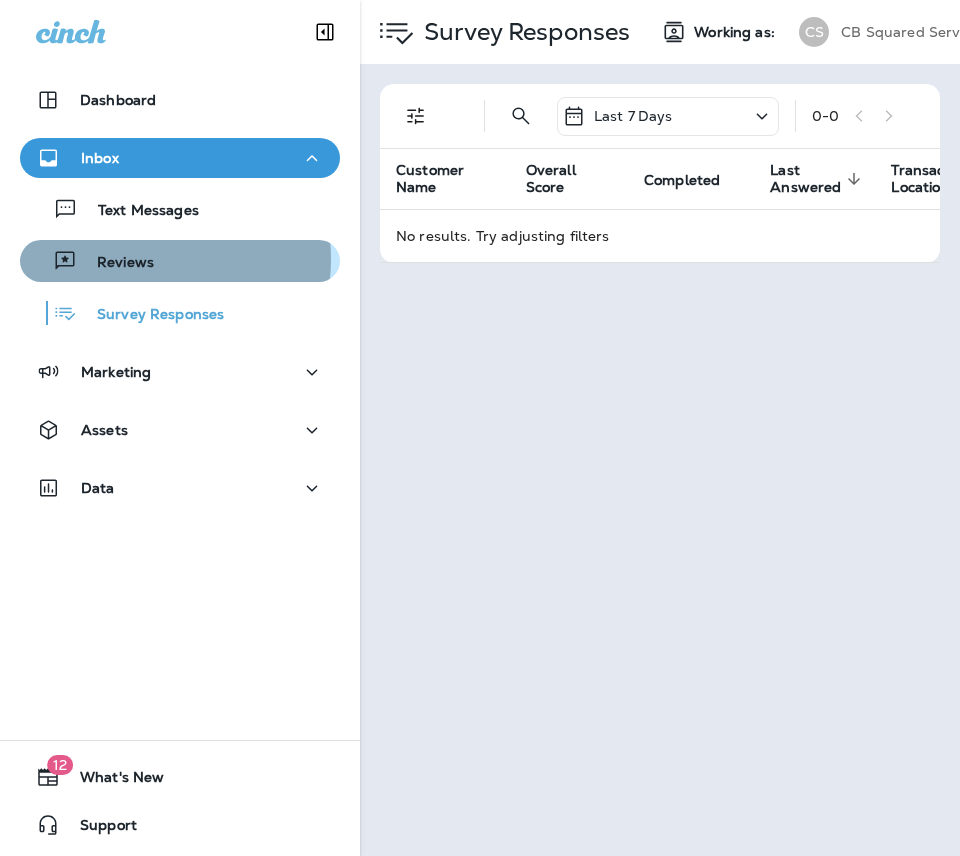 click on "Reviews" at bounding box center [115, 263] 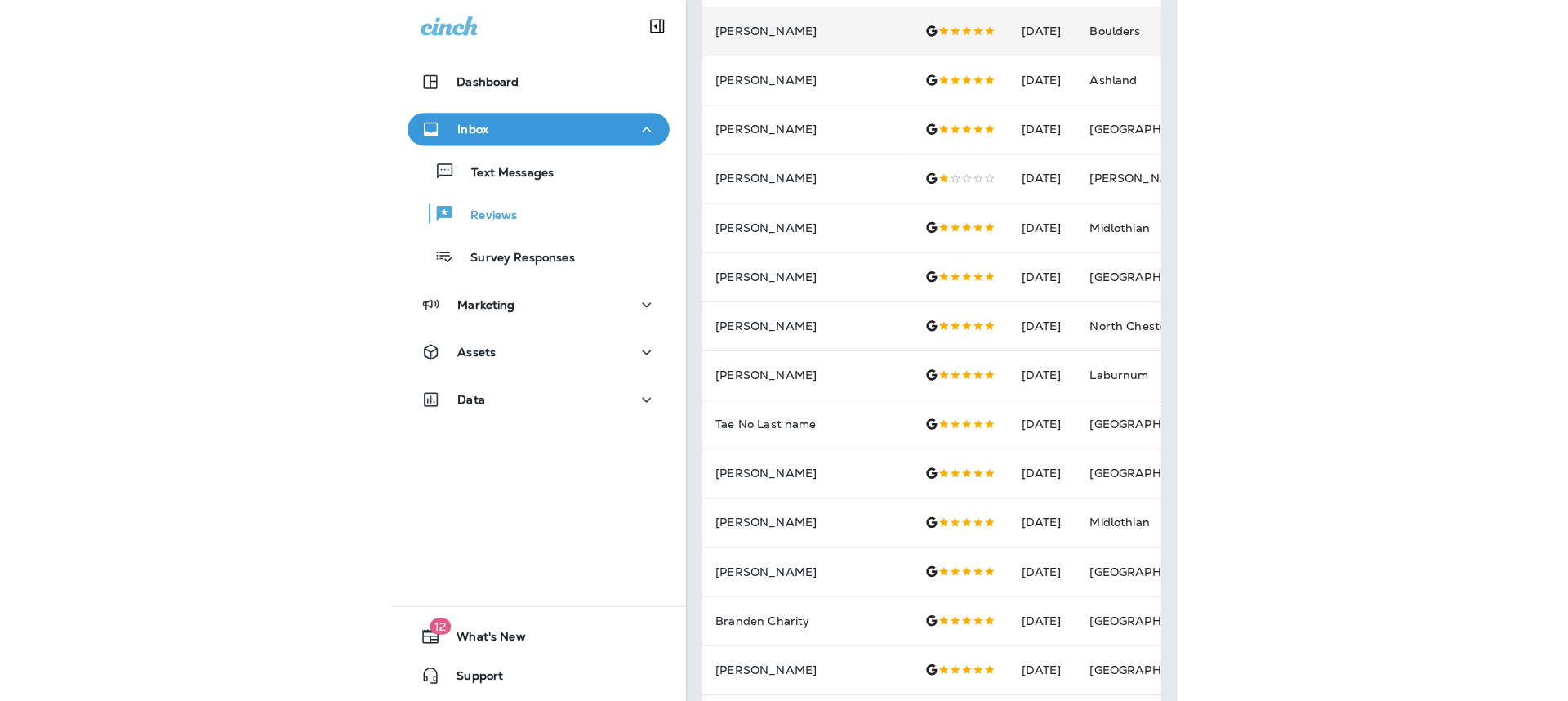 scroll, scrollTop: 0, scrollLeft: 0, axis: both 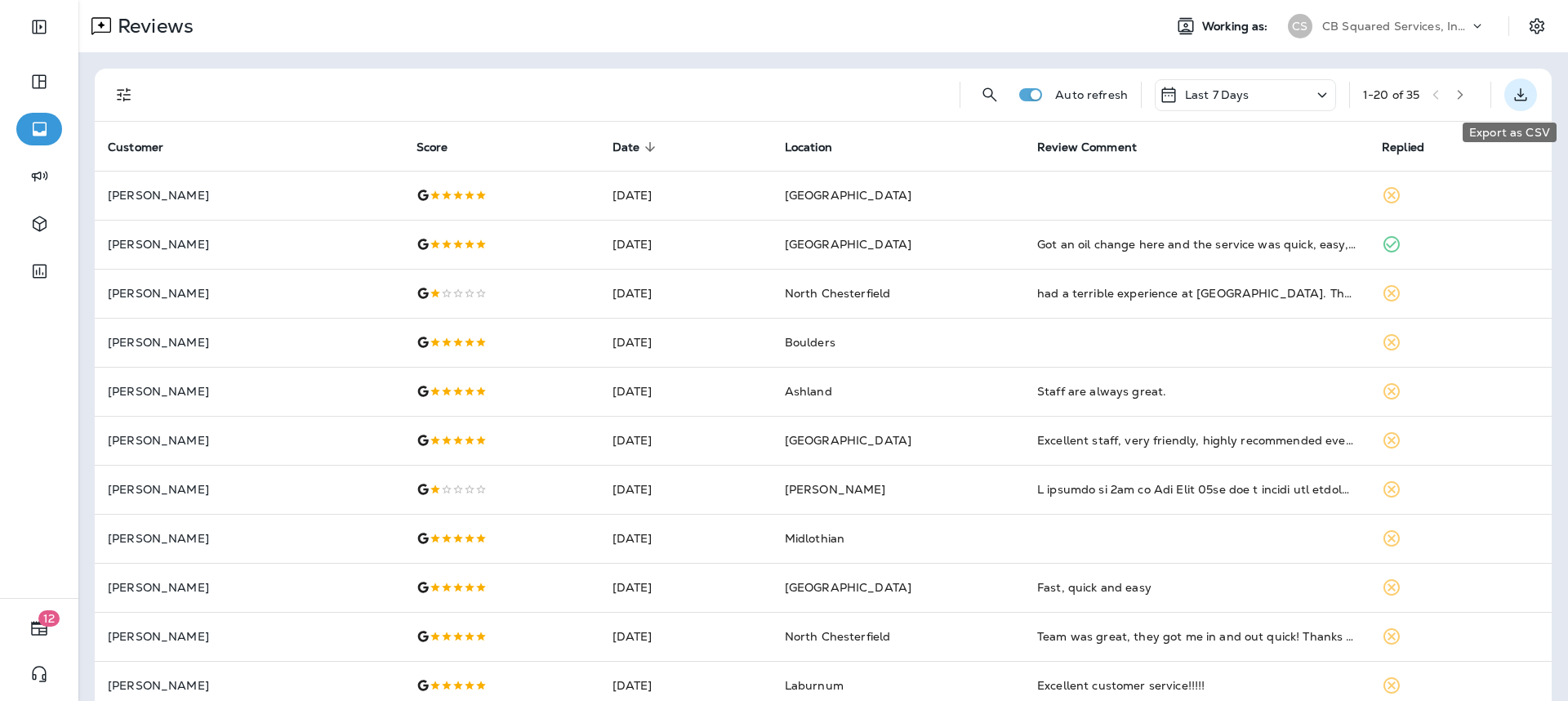 click 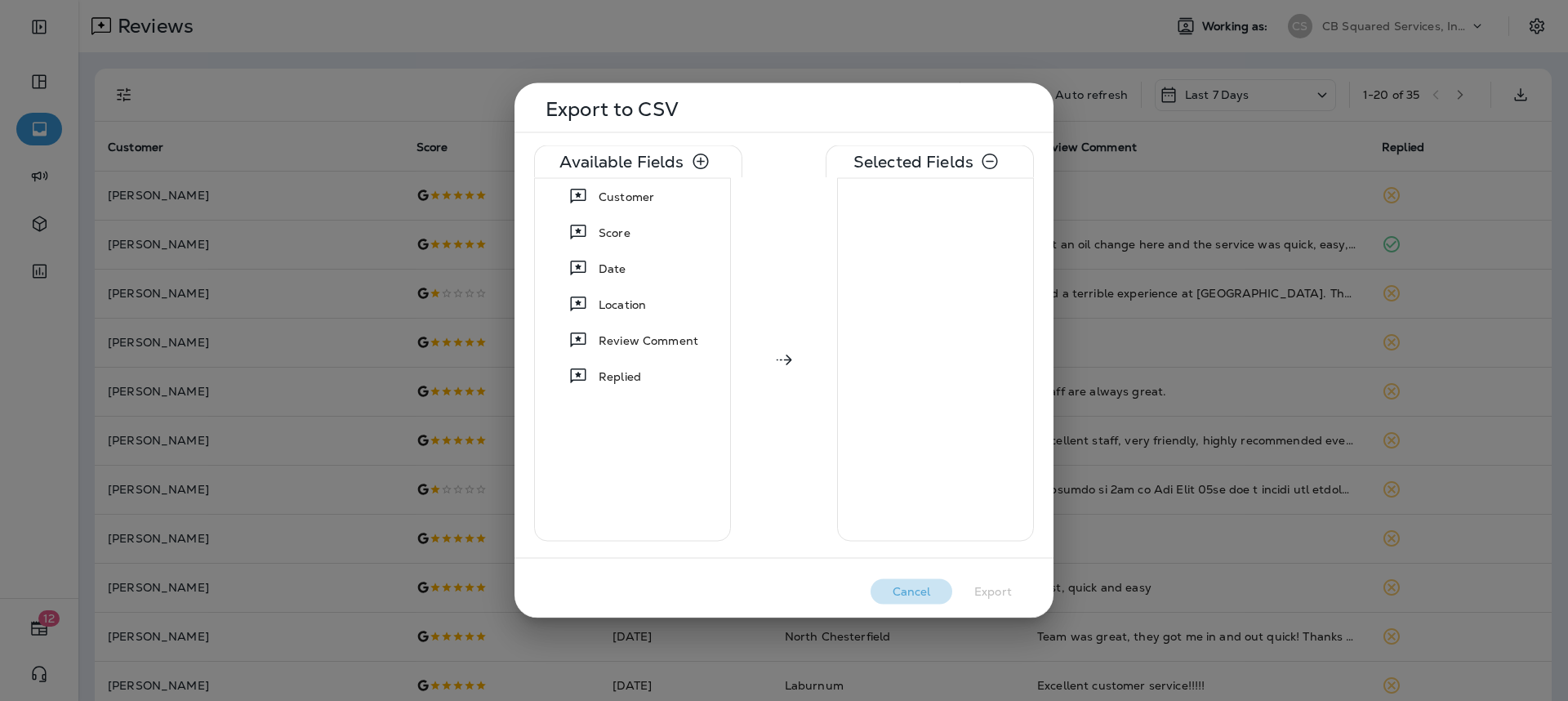 click on "Cancel" at bounding box center (911, 592) 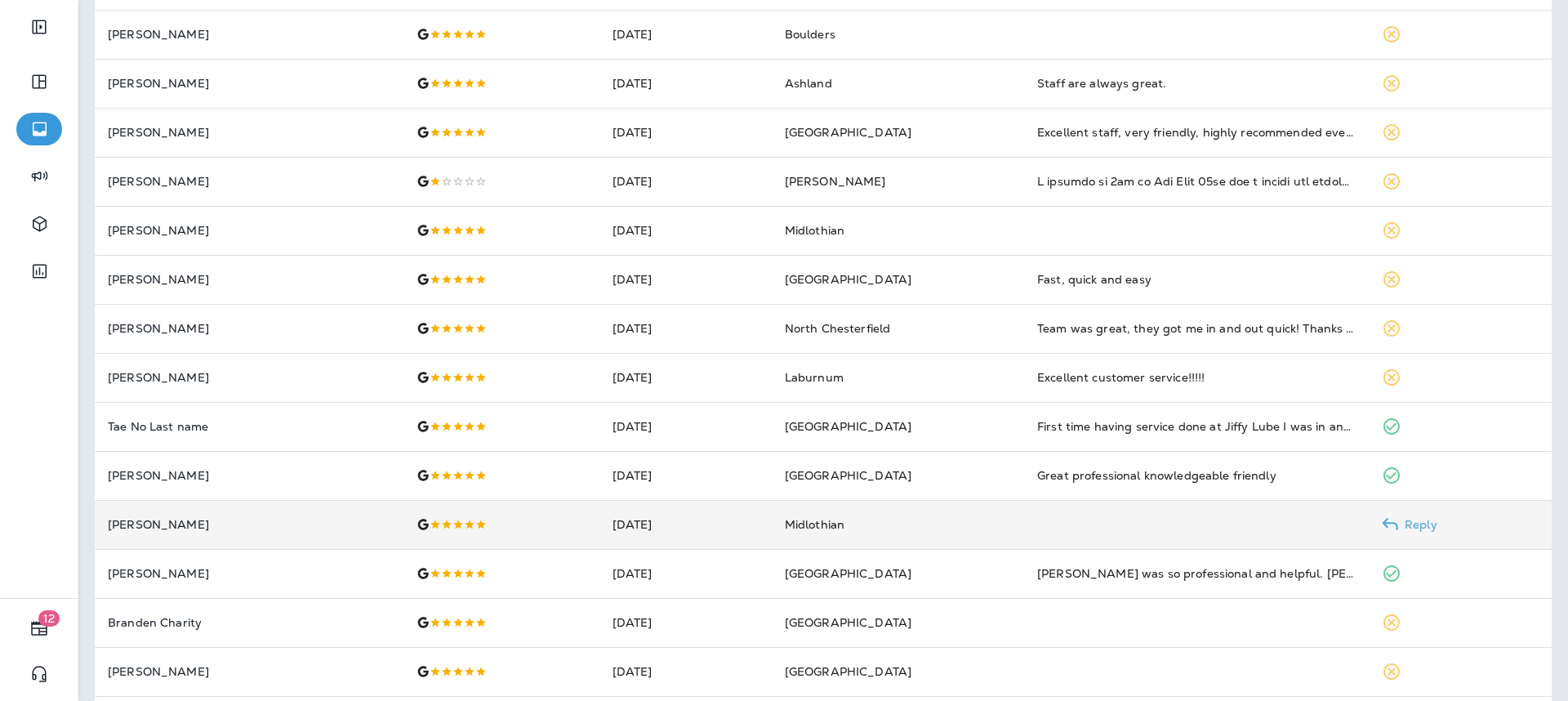 scroll, scrollTop: 0, scrollLeft: 0, axis: both 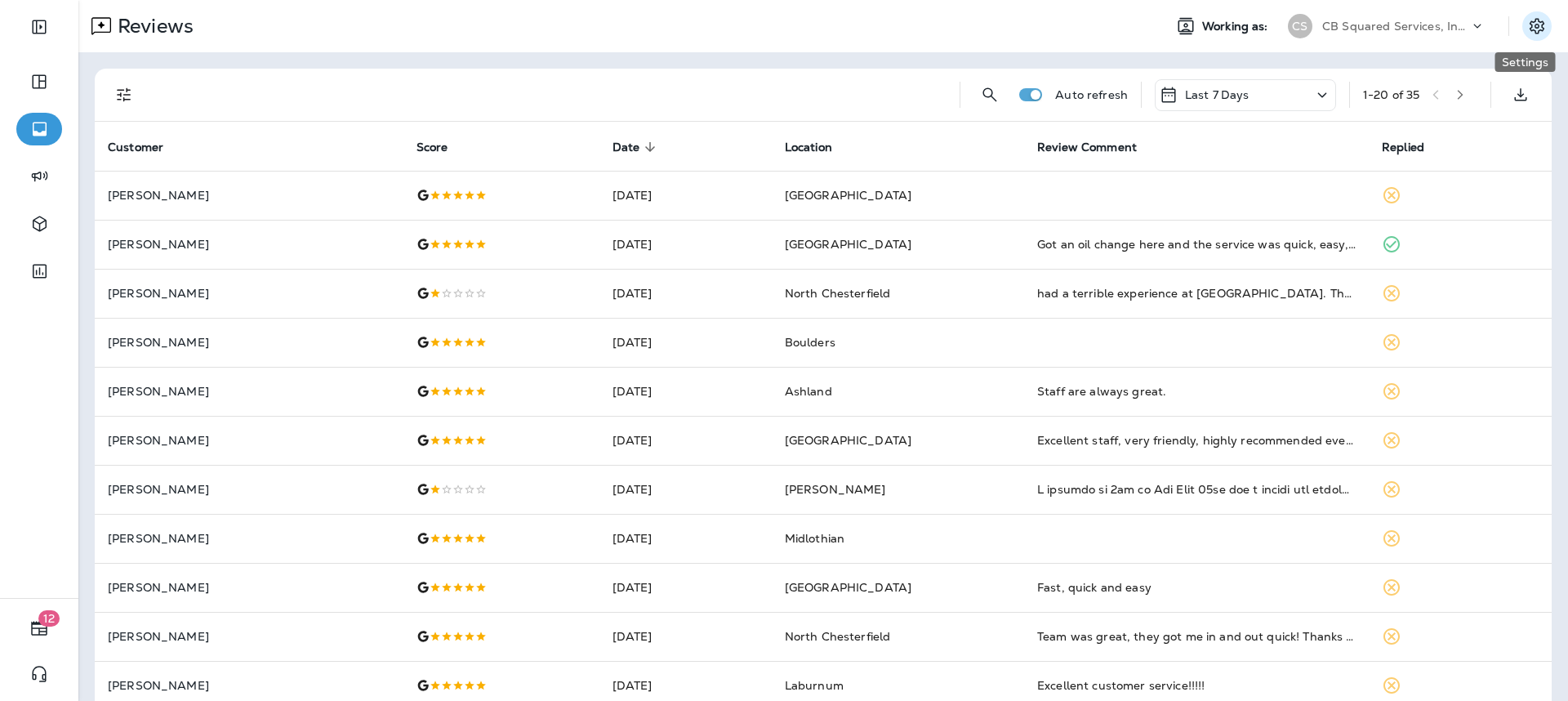 click 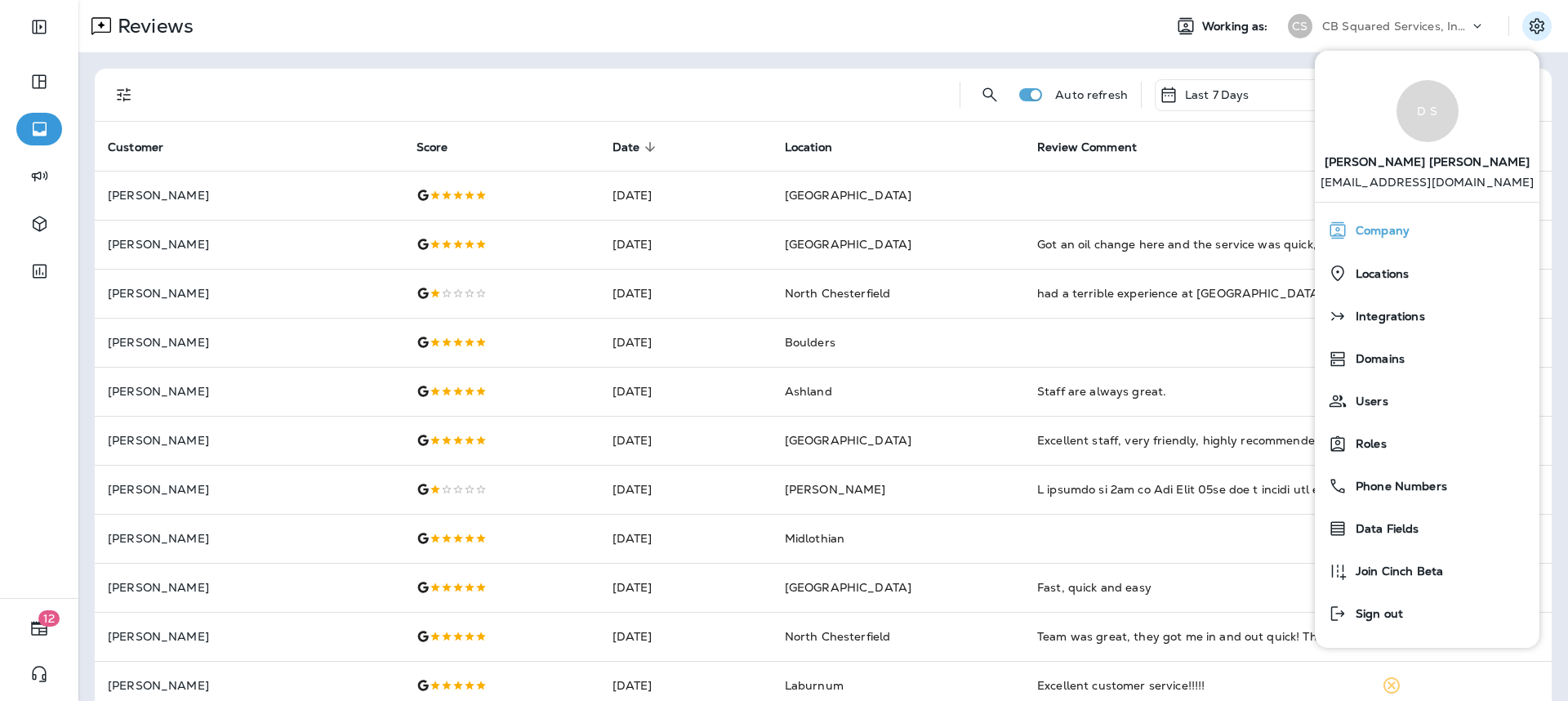 click on "Company" at bounding box center (1379, 230) 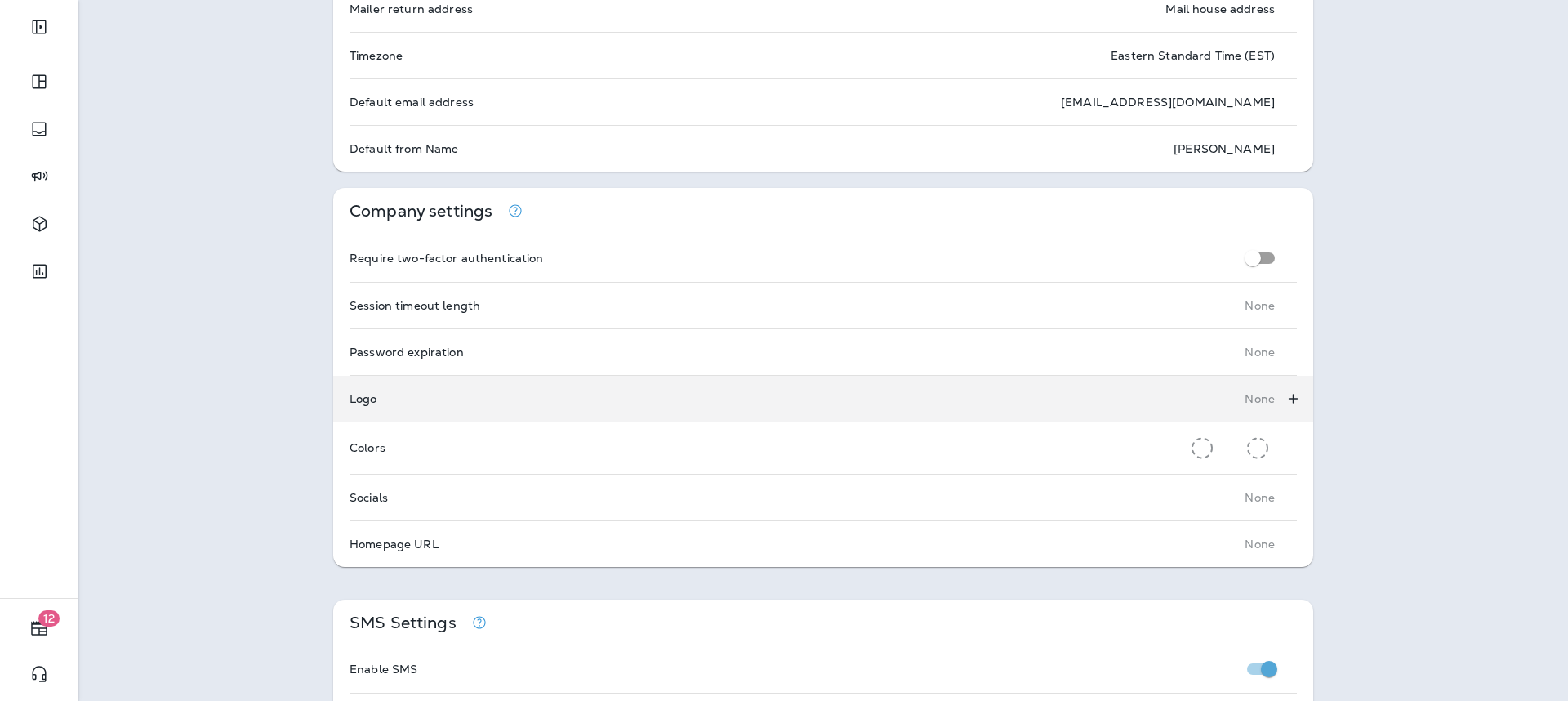 scroll, scrollTop: 266, scrollLeft: 0, axis: vertical 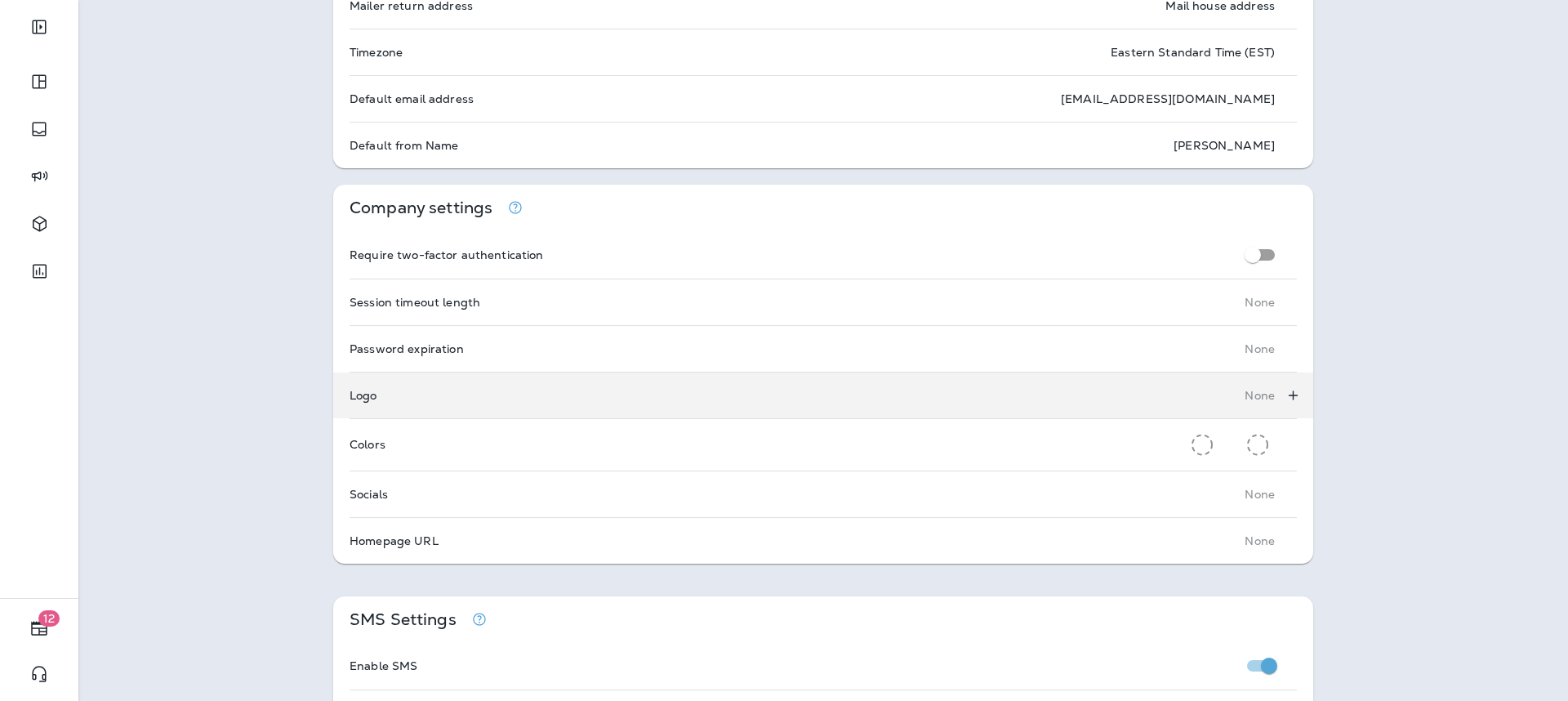 click on "Logo None" at bounding box center (823, 395) 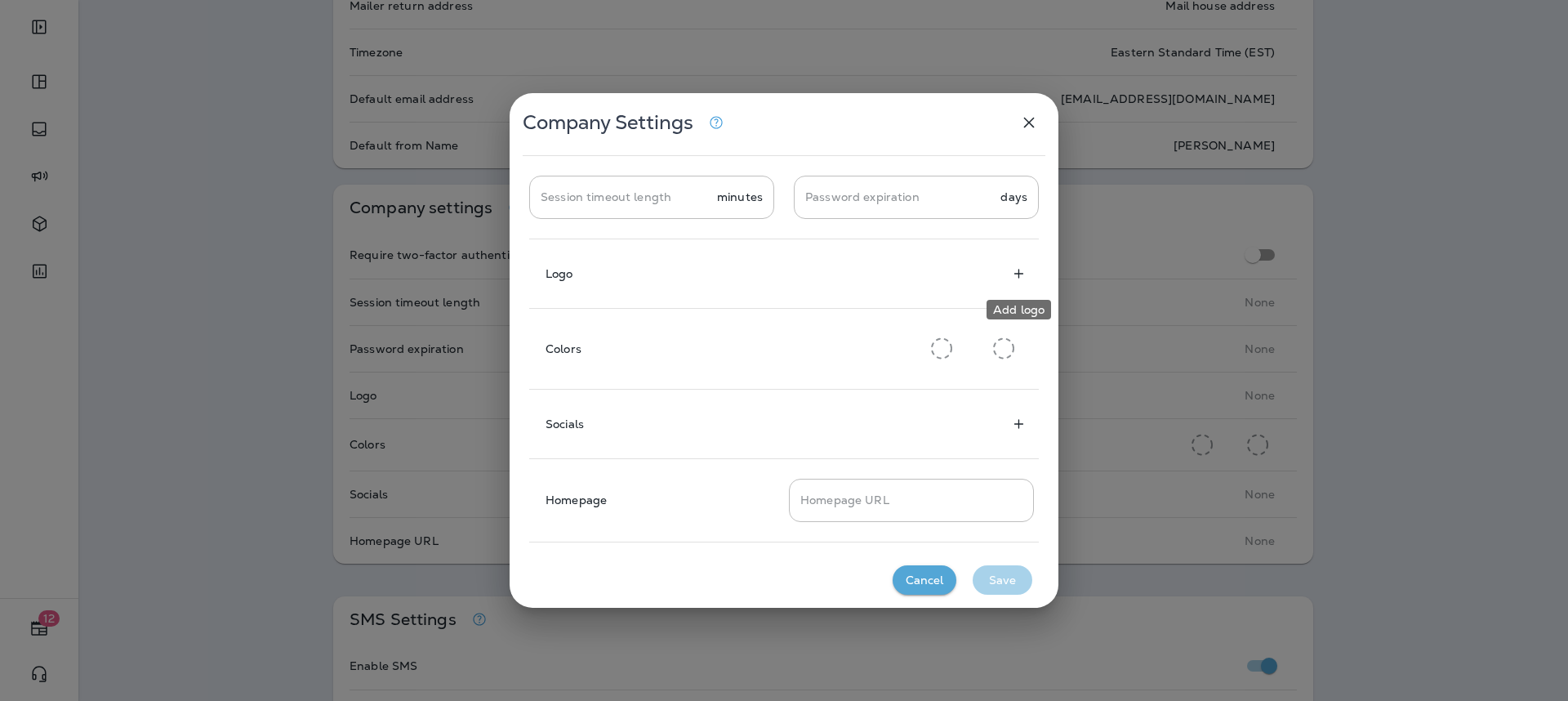 click 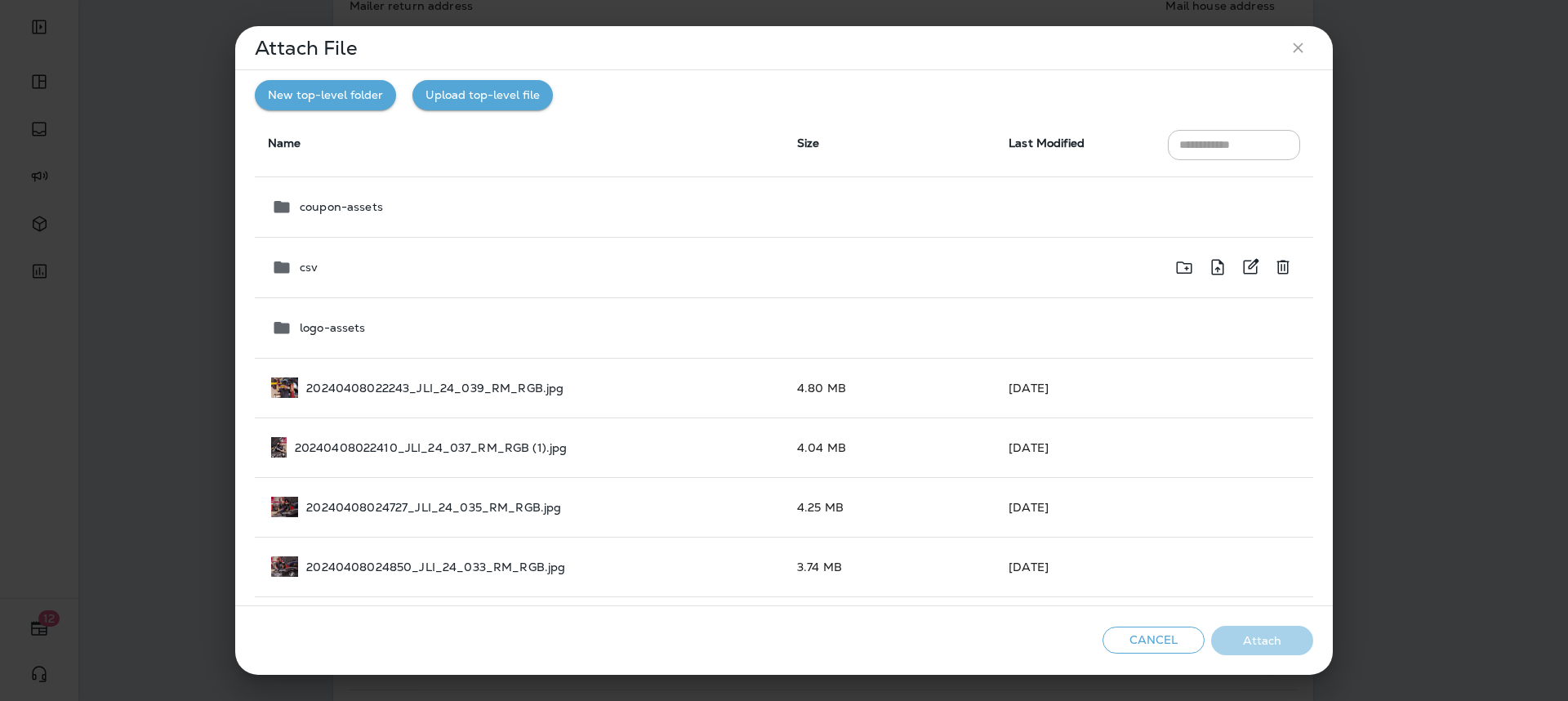 scroll, scrollTop: 7, scrollLeft: 0, axis: vertical 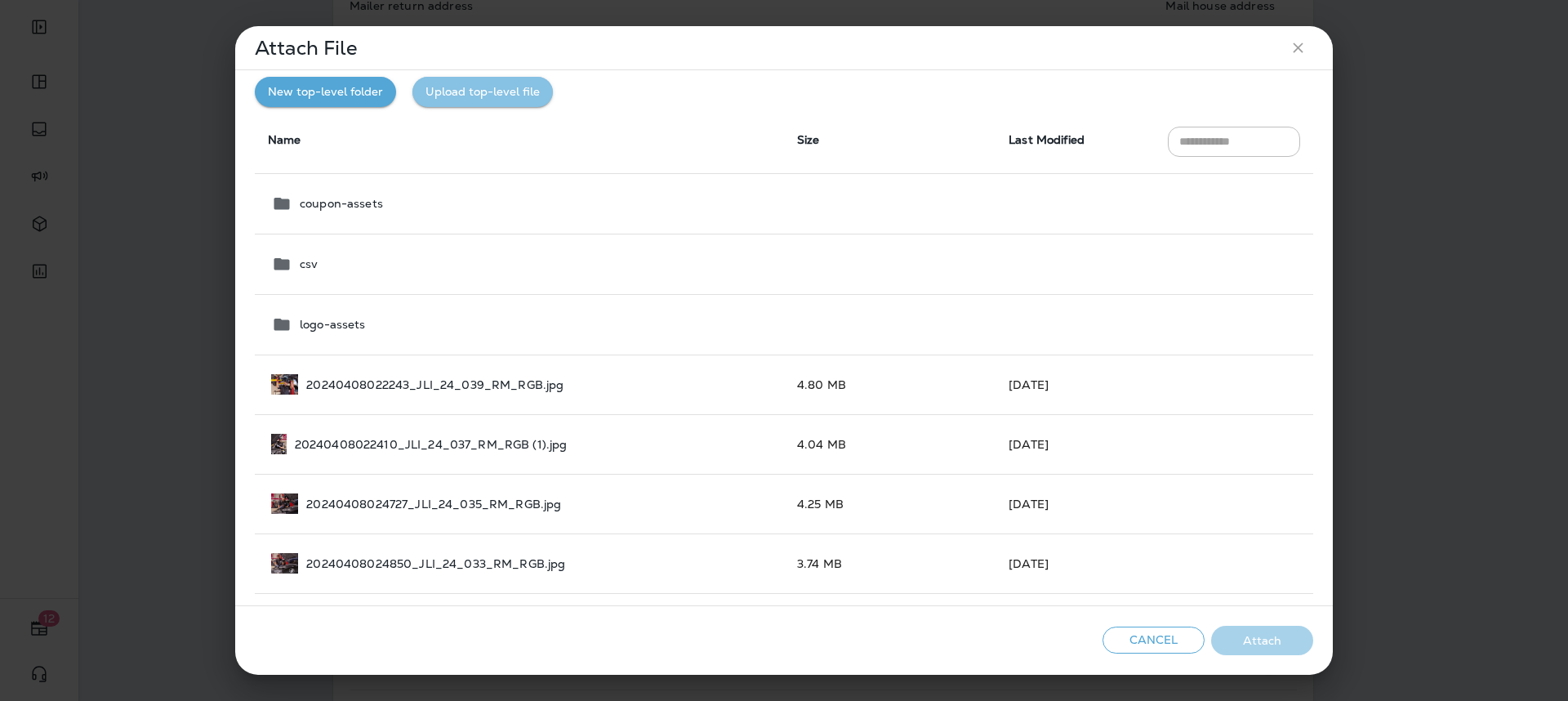 click on "Upload top-level file" at bounding box center [483, 92] 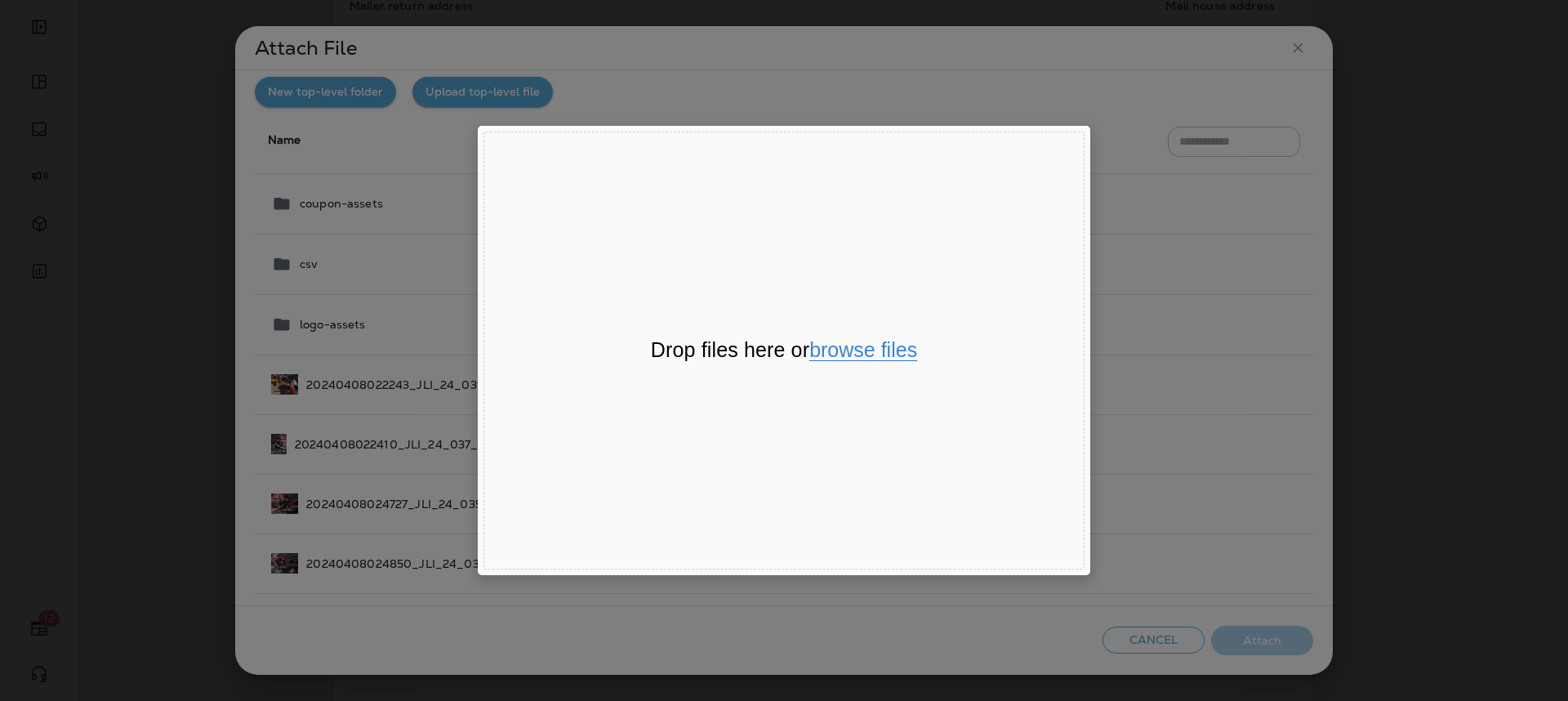 click on "browse files" at bounding box center [863, 350] 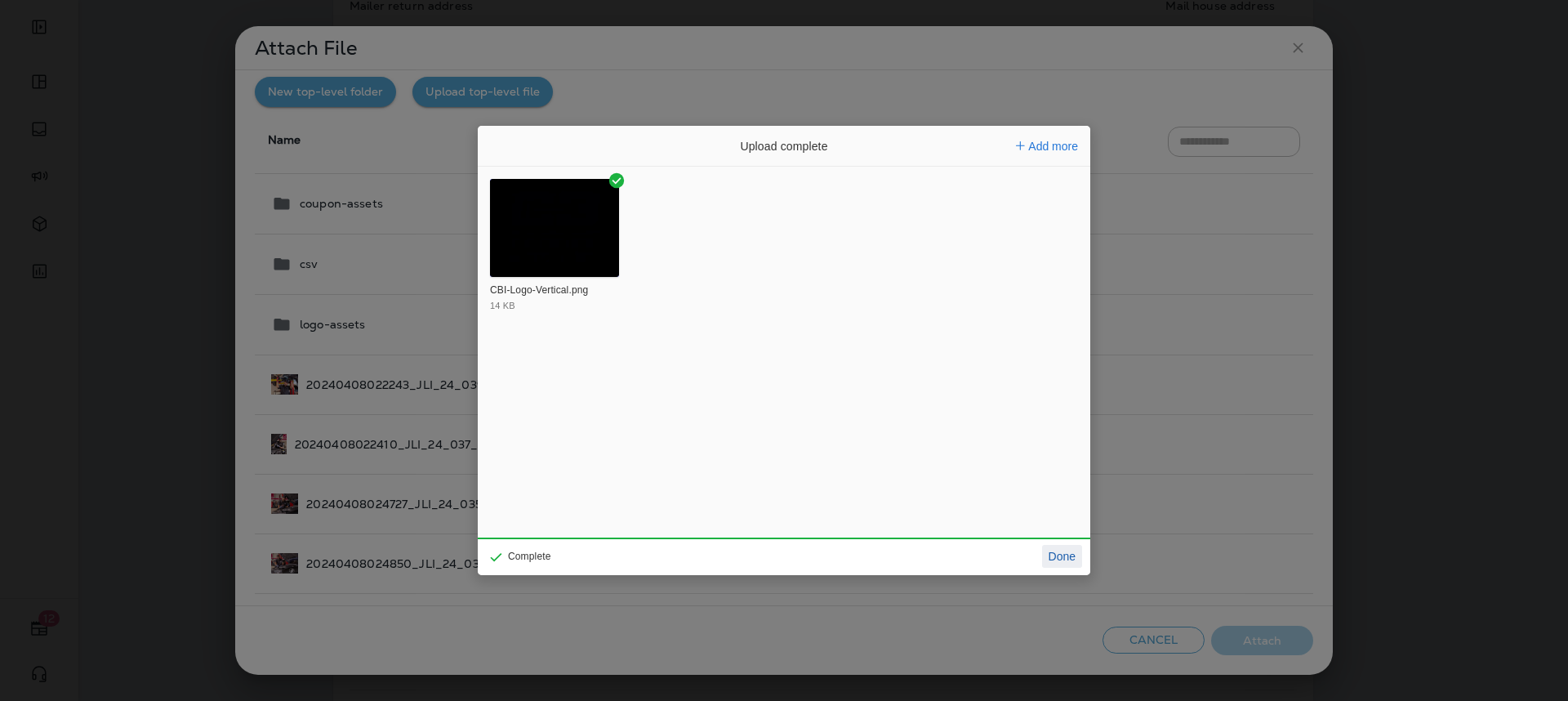 click on "Done" 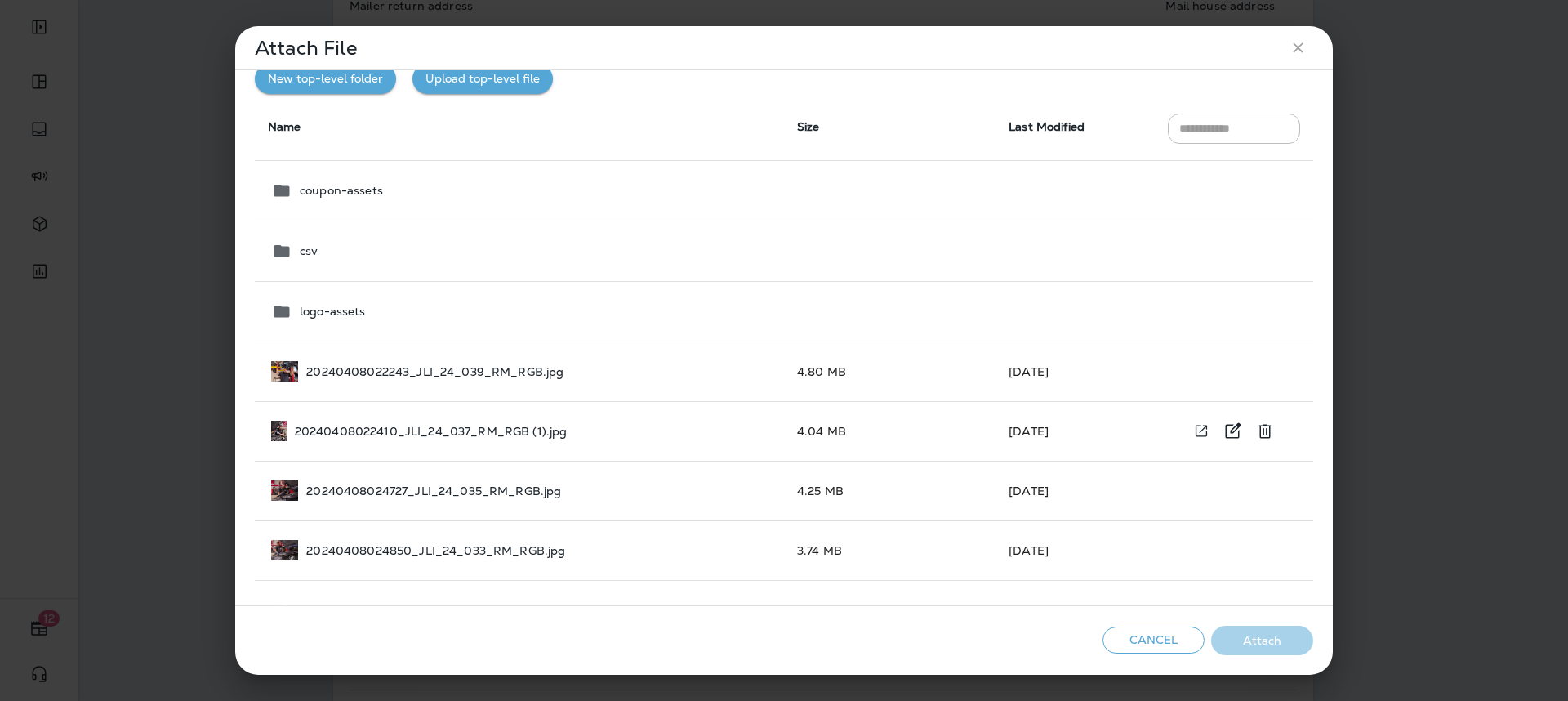 scroll, scrollTop: 187, scrollLeft: 0, axis: vertical 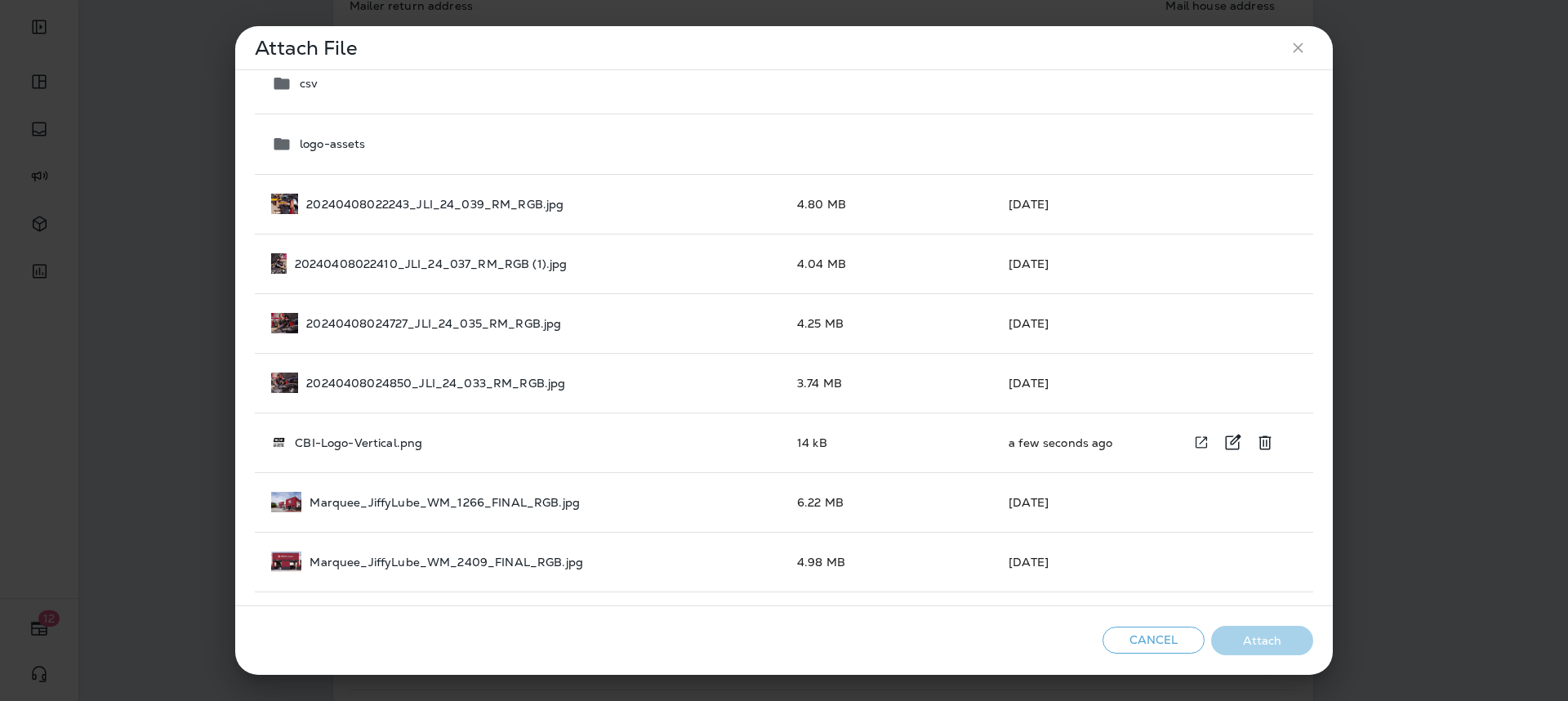 click on "CBI-Logo-Vertical.png" at bounding box center [359, 443] 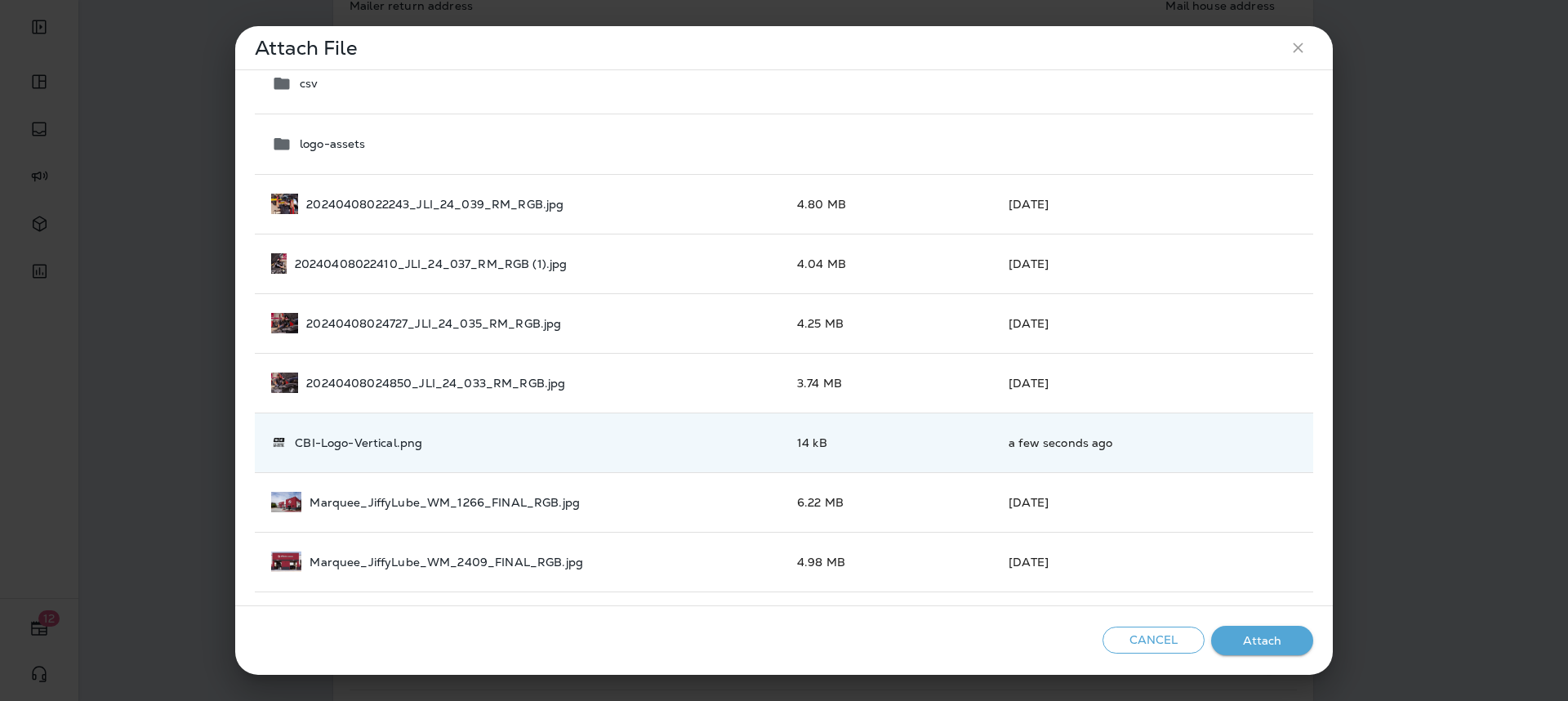 click on "Attach" at bounding box center (1262, 641) 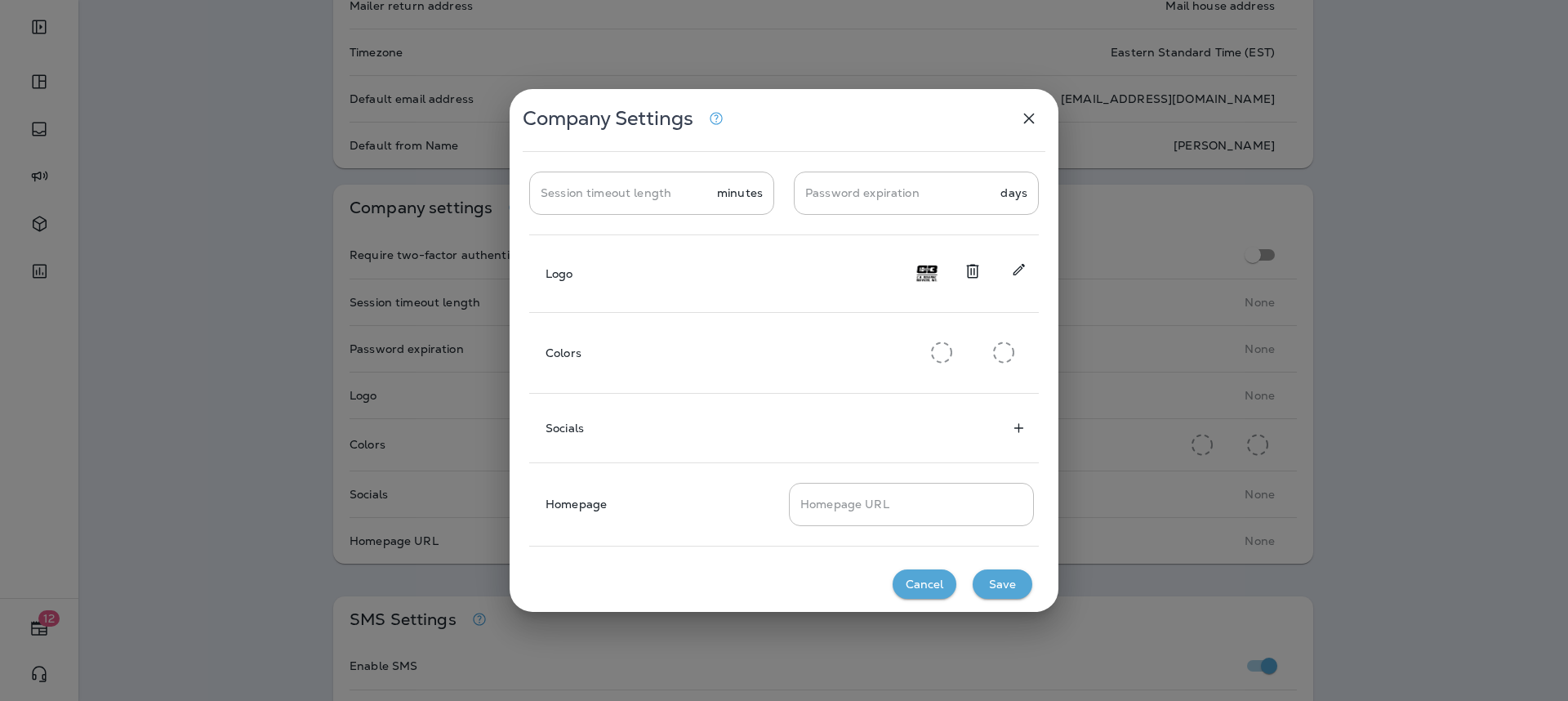 click on "Save" at bounding box center [1002, 584] 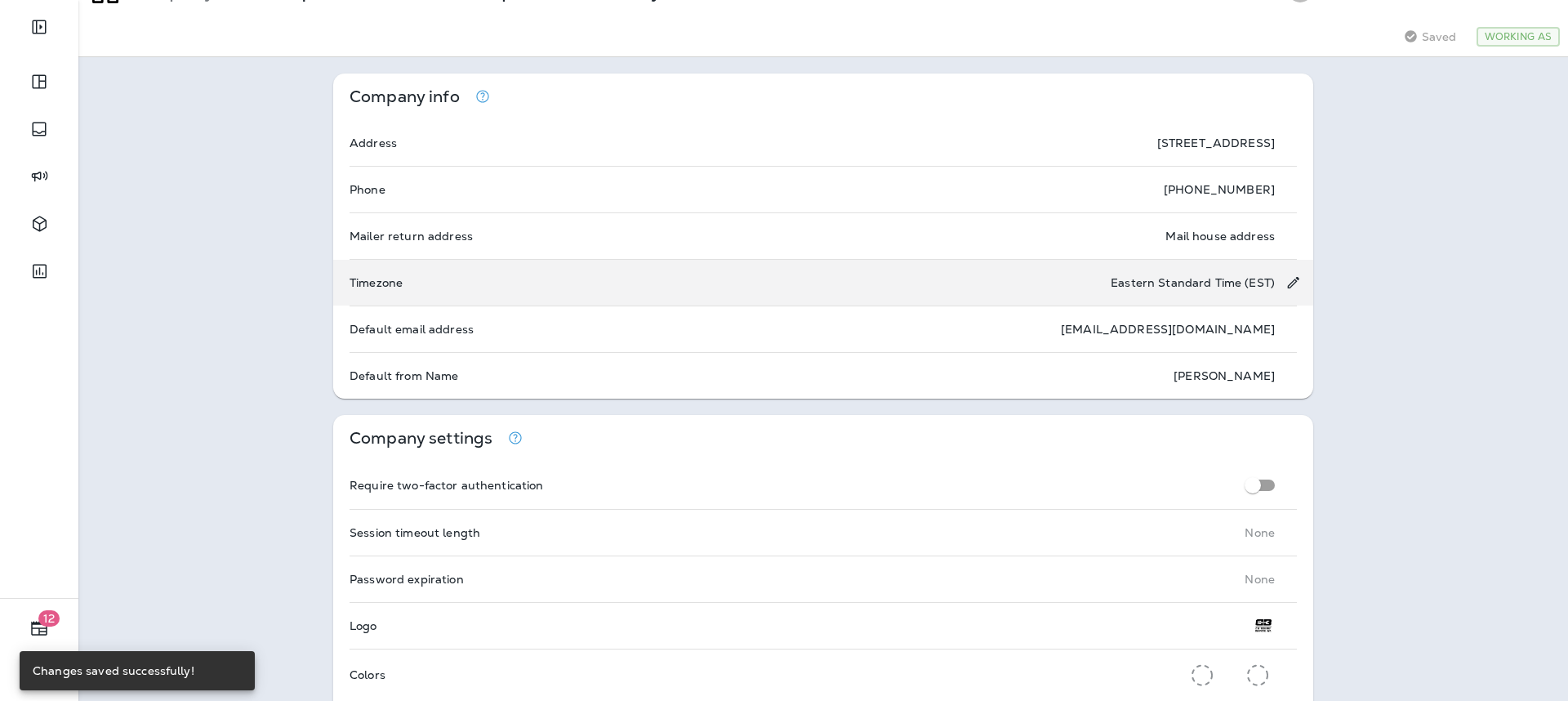 scroll, scrollTop: 0, scrollLeft: 0, axis: both 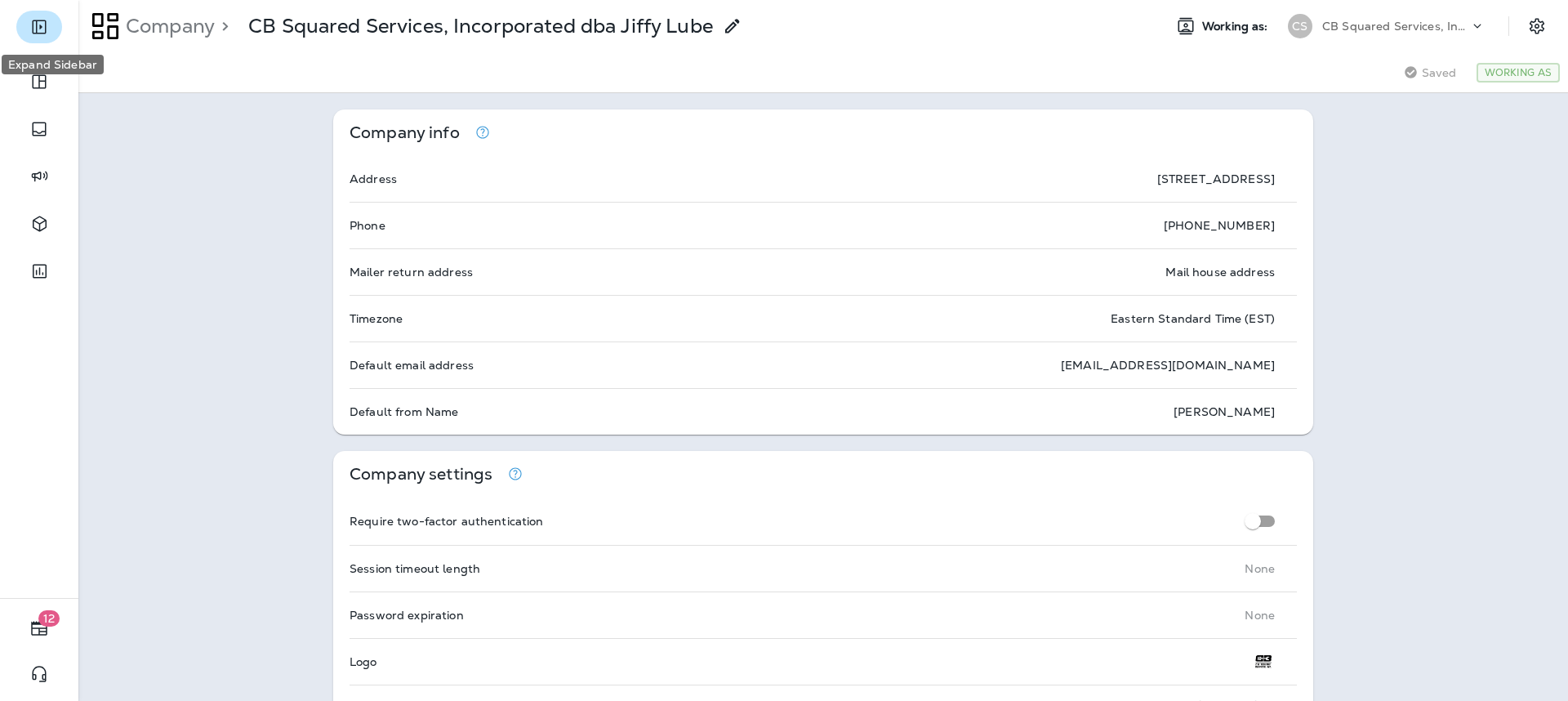 click 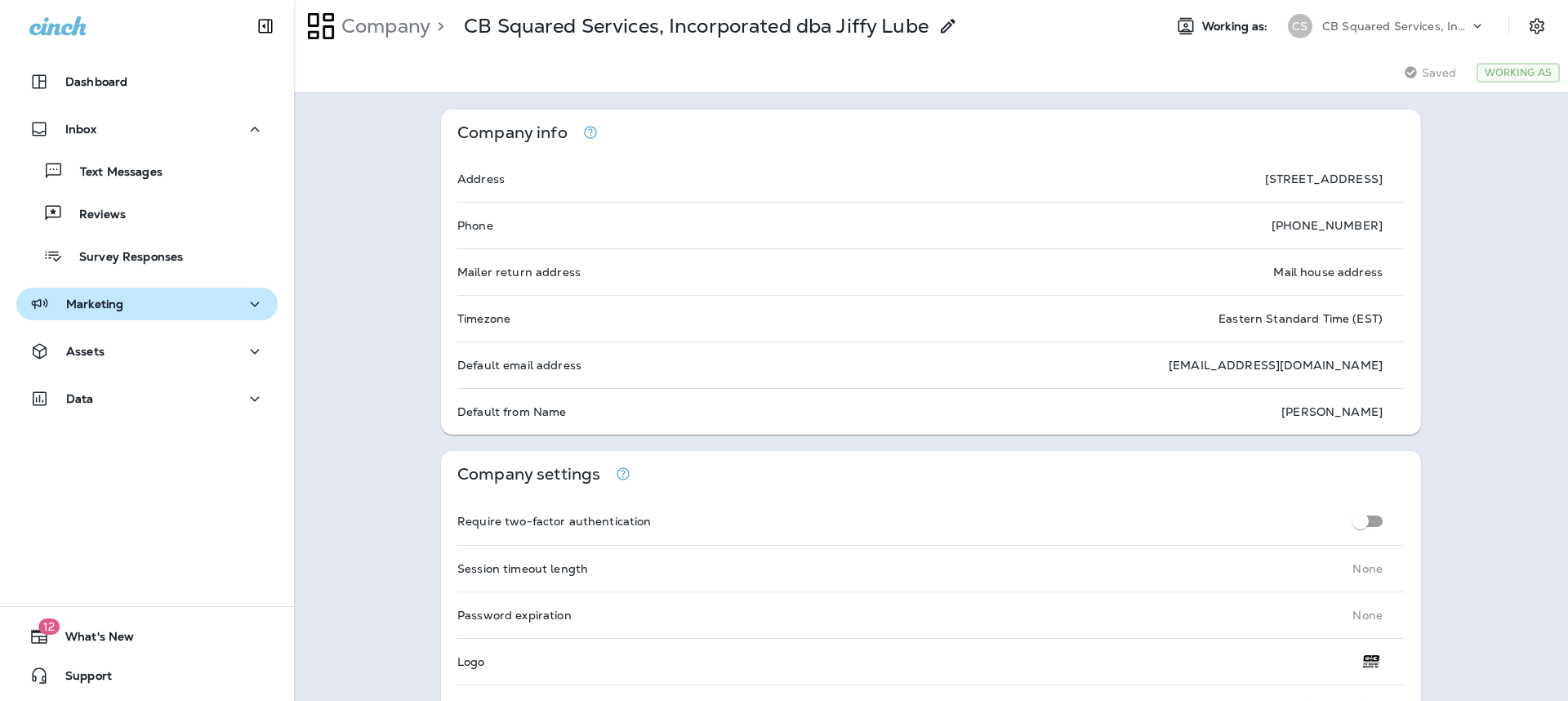 click on "Marketing" at bounding box center (95, 304) 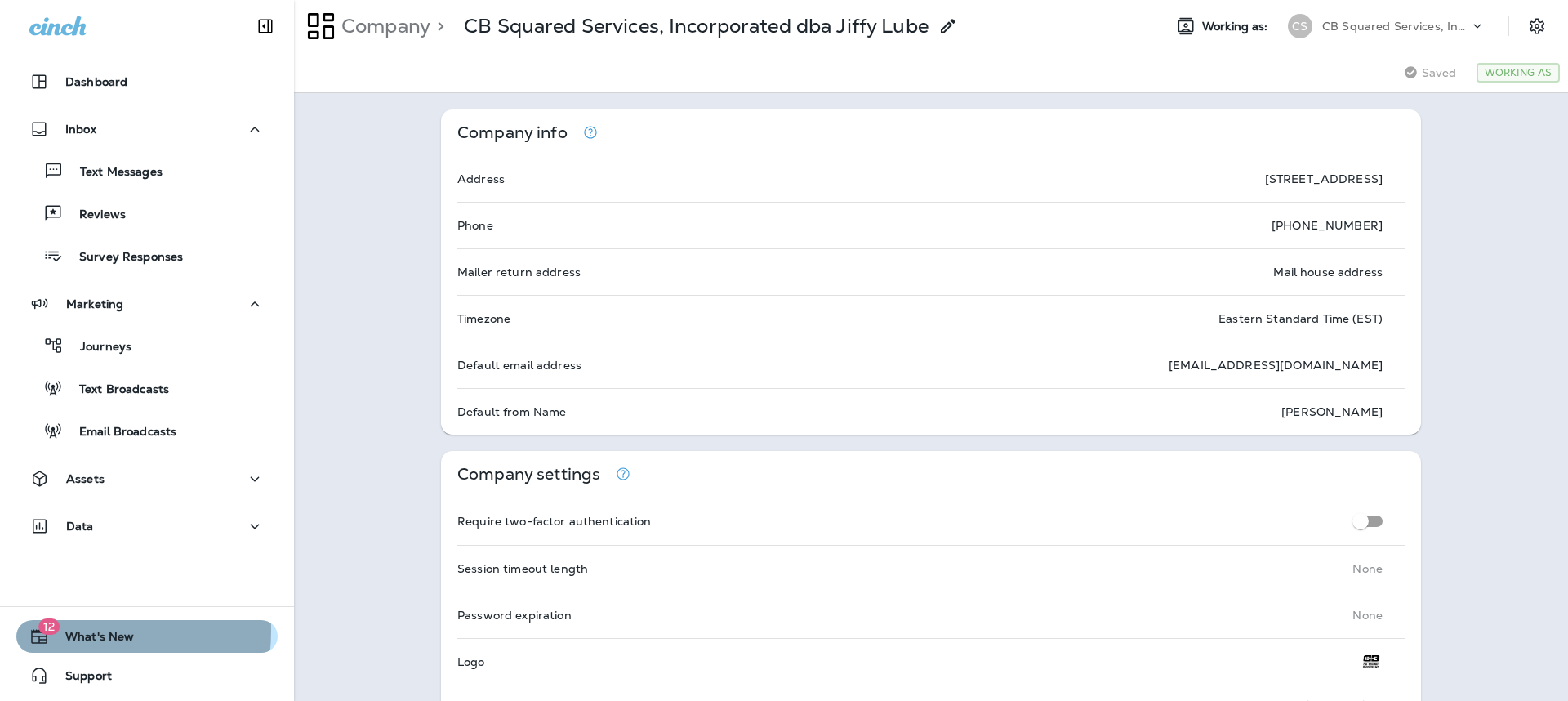 click on "12" at bounding box center (49, 627) 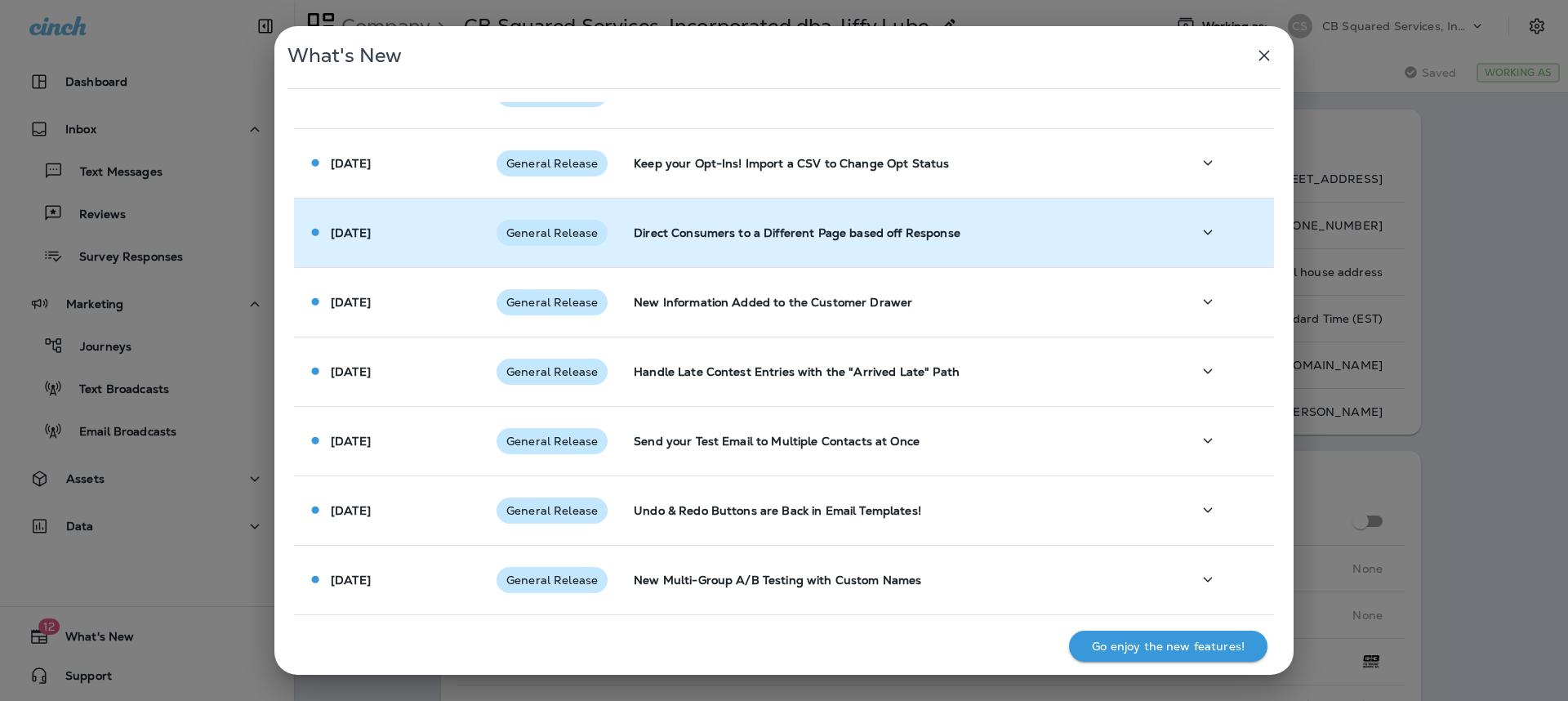 scroll, scrollTop: 334, scrollLeft: 0, axis: vertical 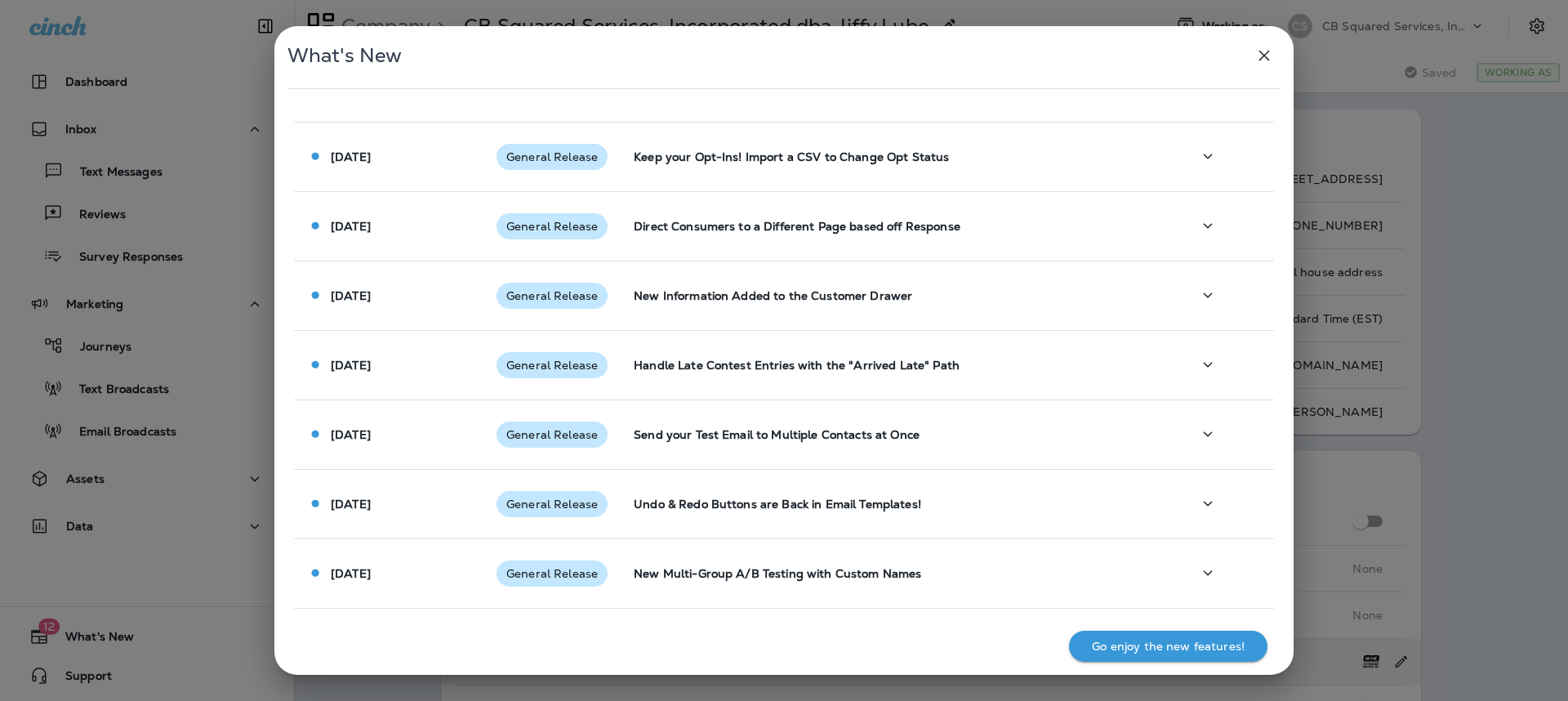 click on "Go enjoy the new features!" at bounding box center (1168, 646) 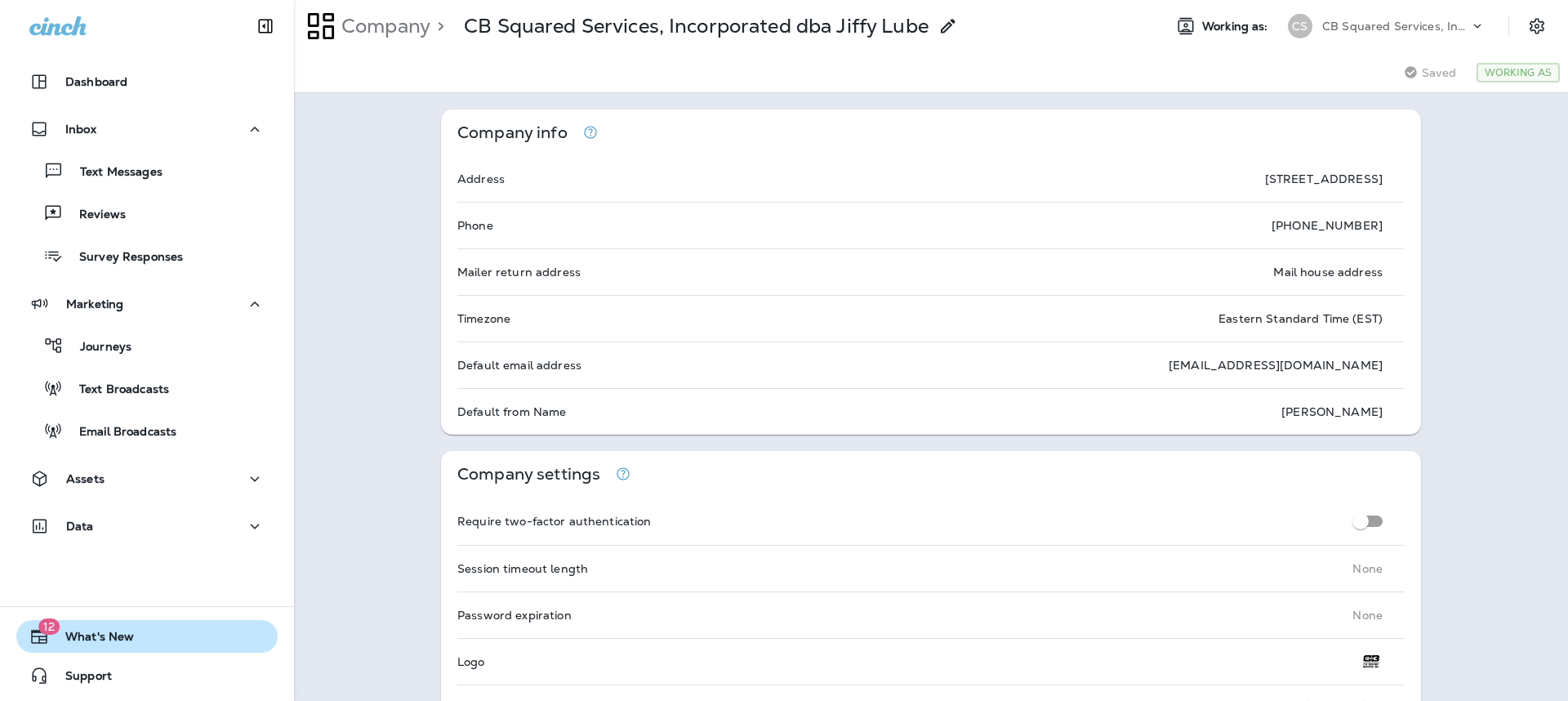 click on "What's New" at bounding box center (91, 640) 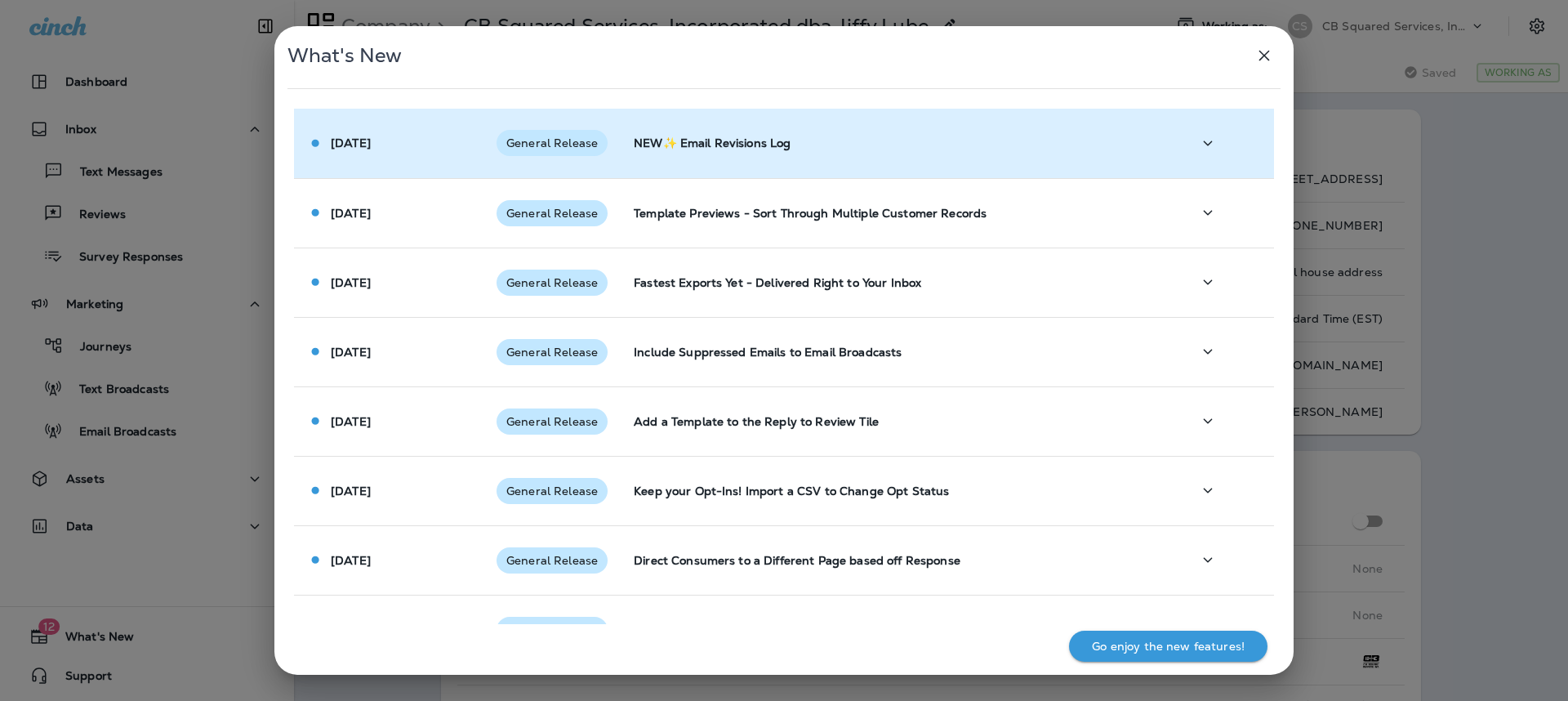 click at bounding box center [1208, 143] 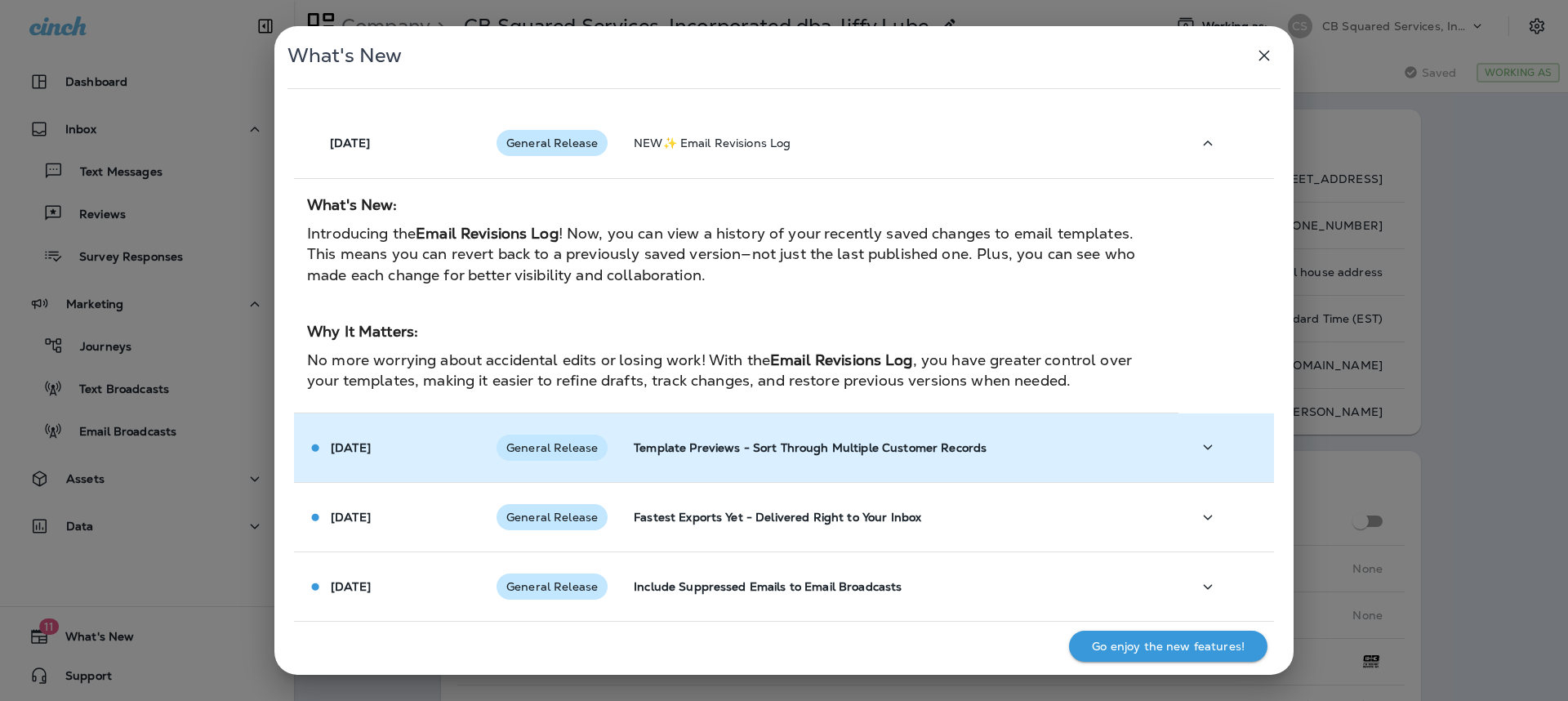 click 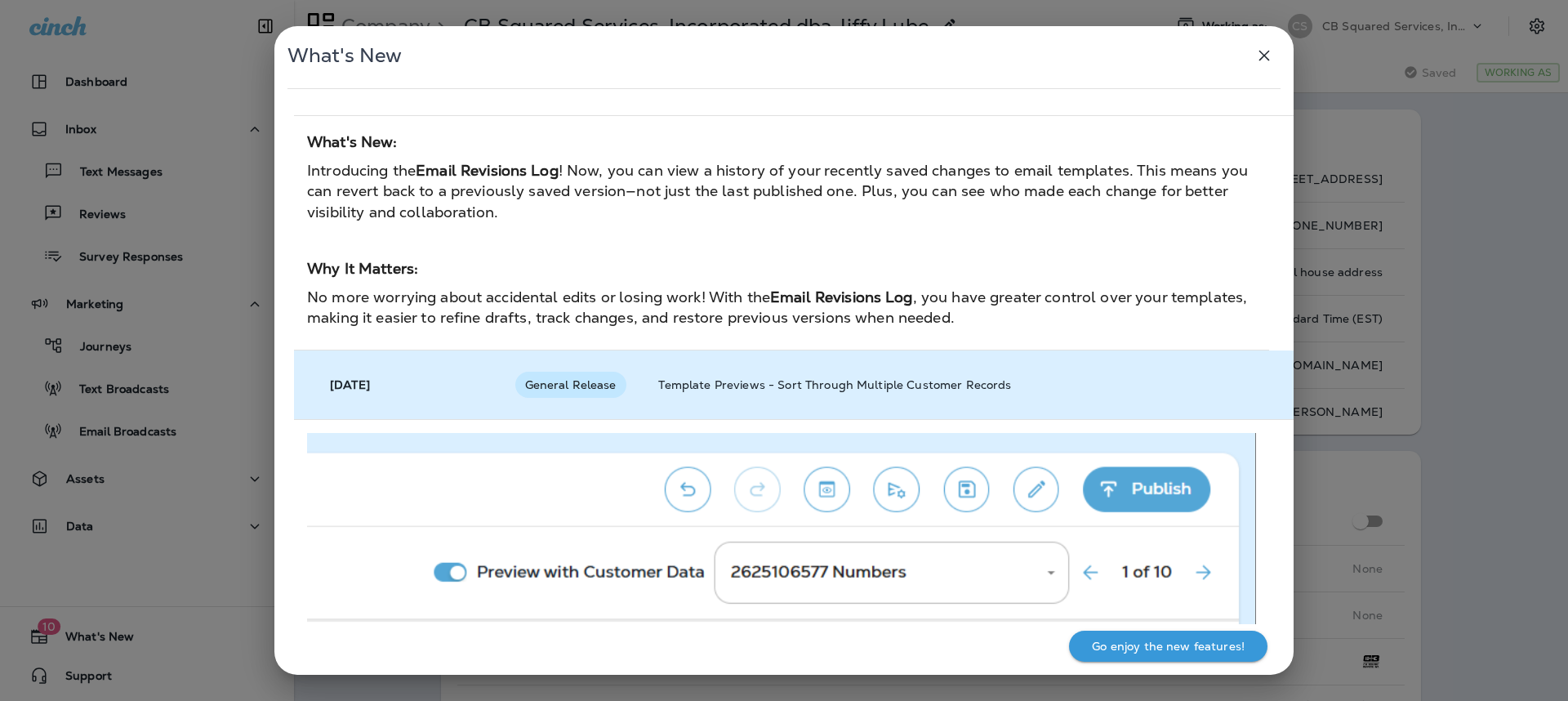 scroll, scrollTop: 0, scrollLeft: 0, axis: both 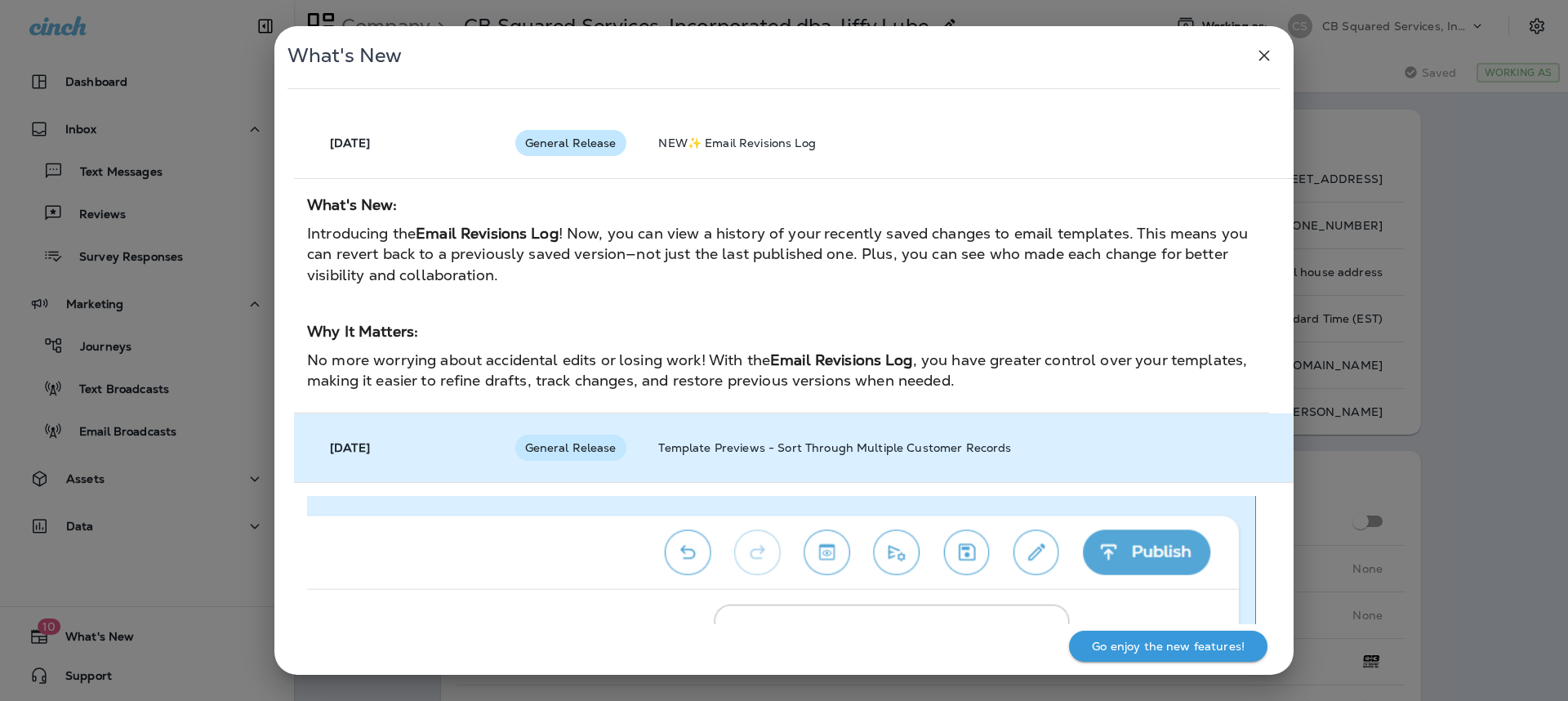 click 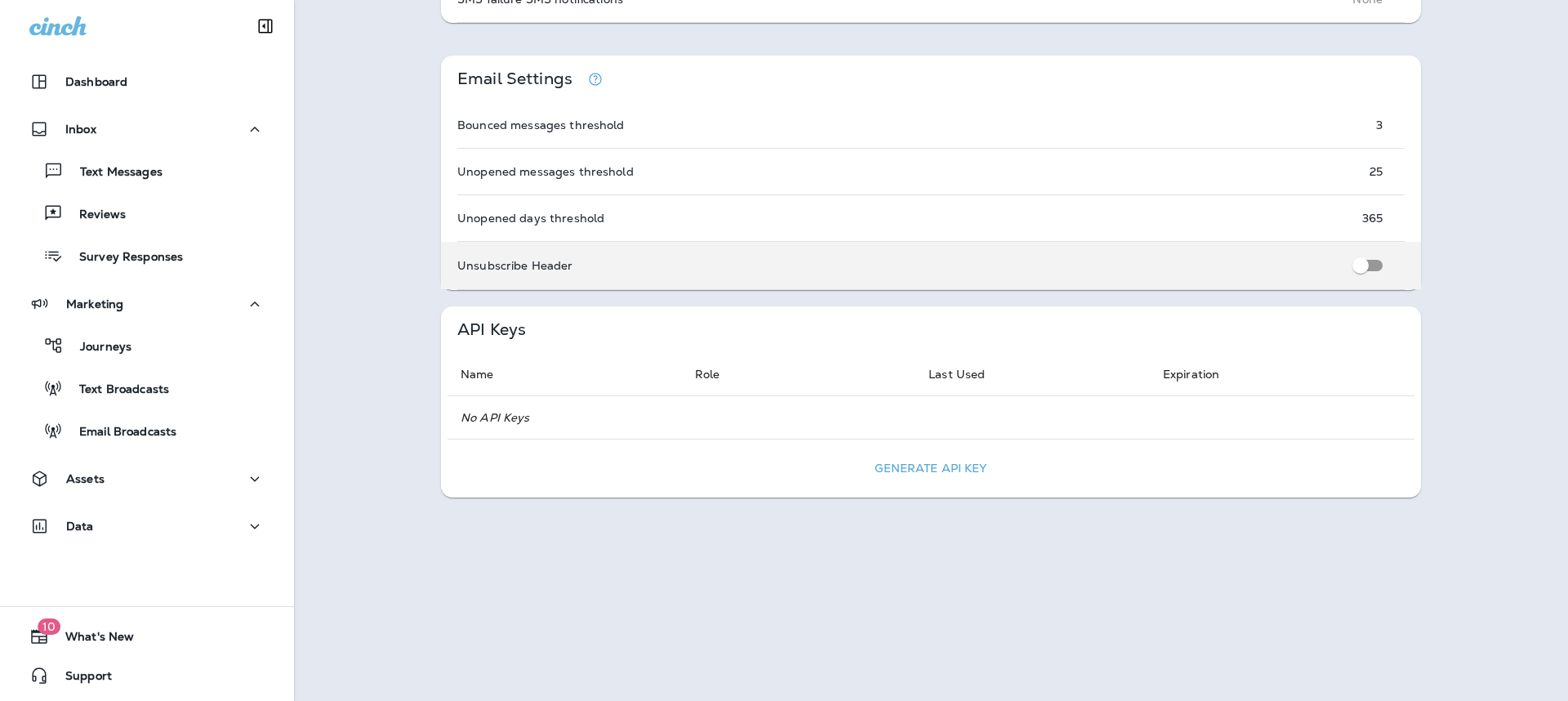 scroll, scrollTop: 1127, scrollLeft: 0, axis: vertical 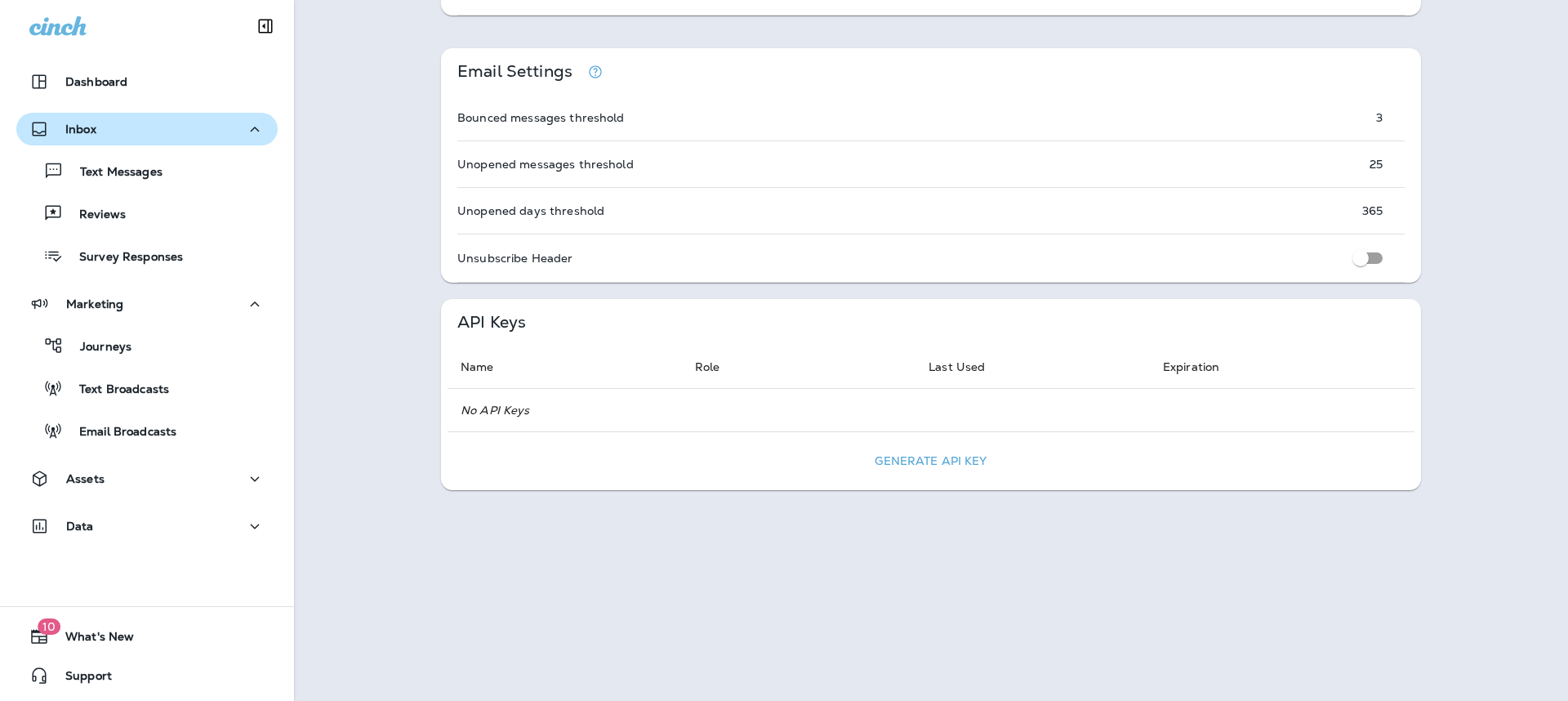 click on "Inbox" at bounding box center (147, 129) 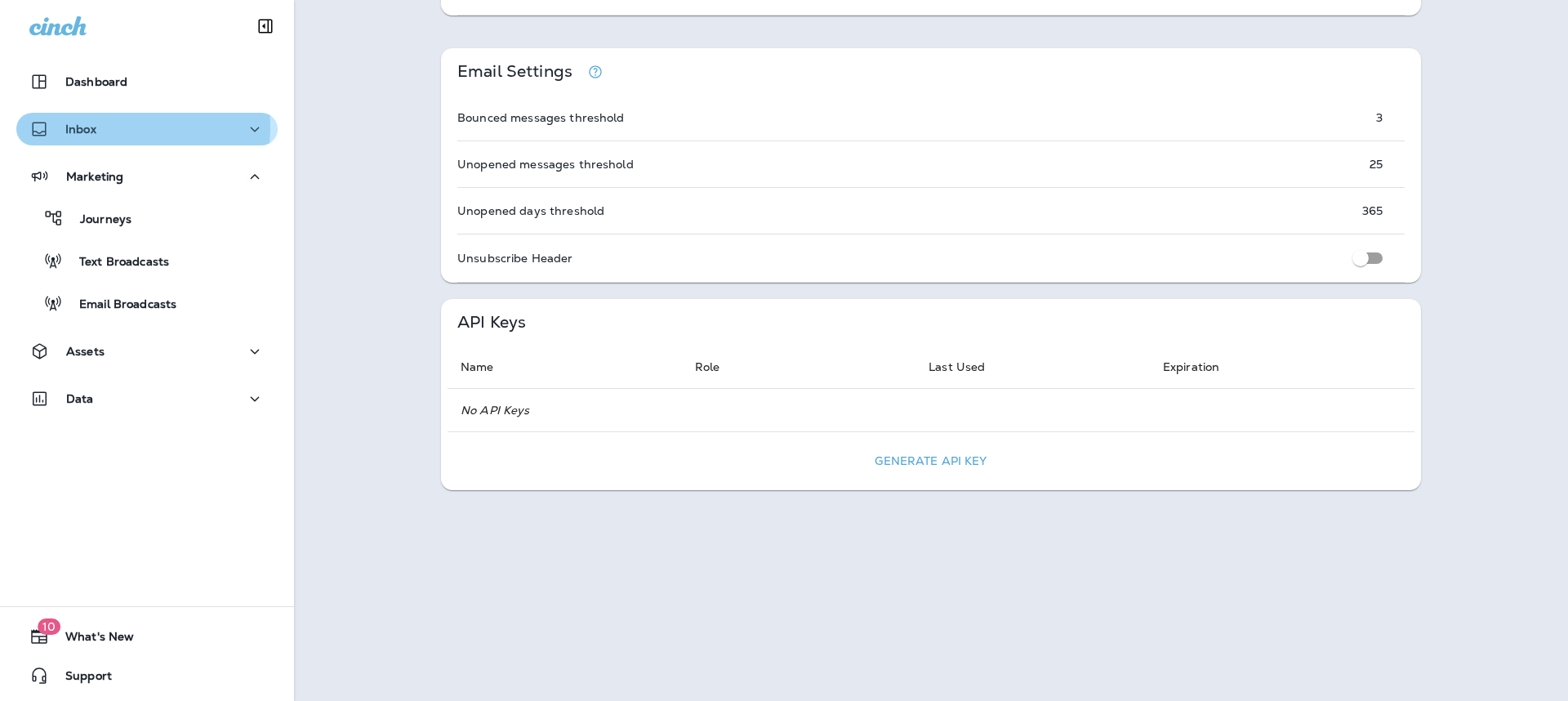click on "Inbox" at bounding box center (147, 129) 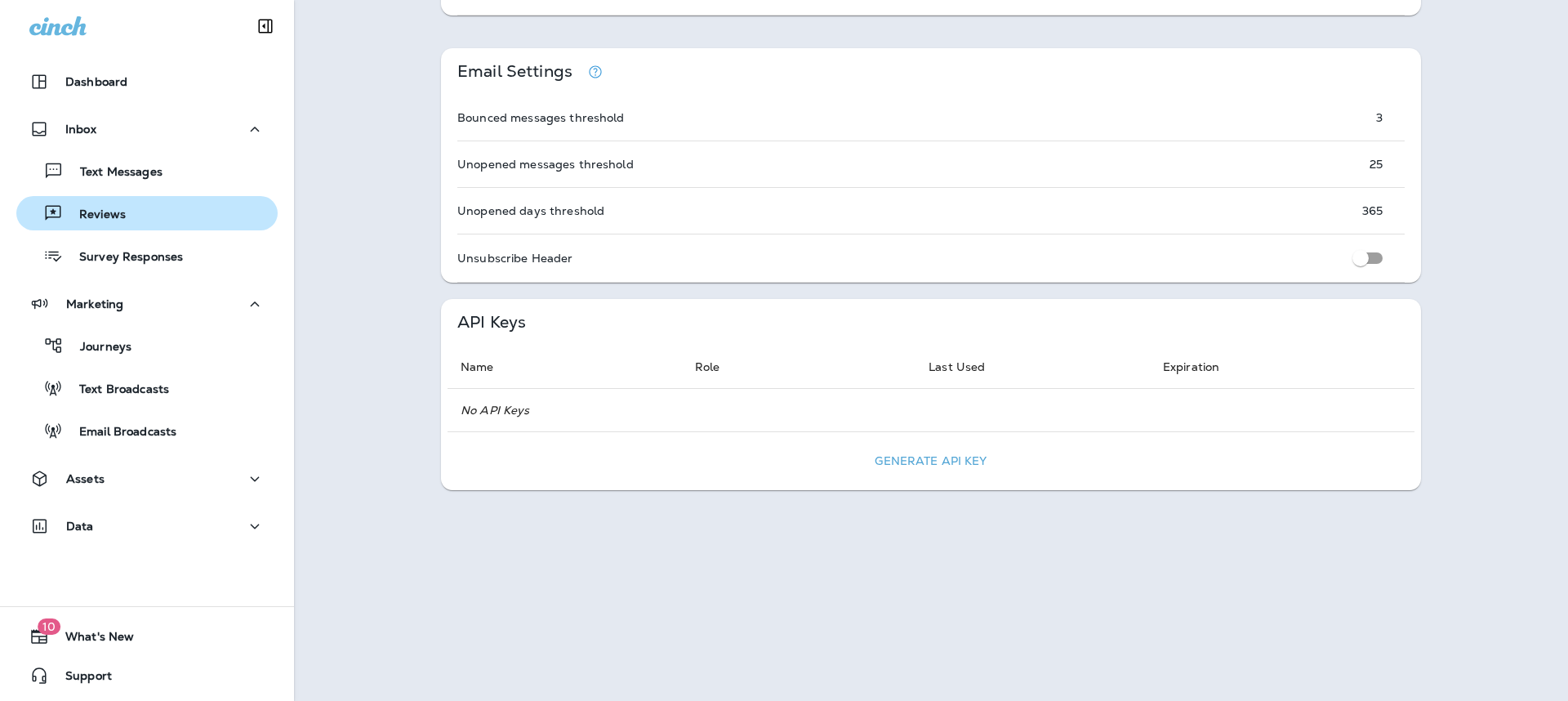 click on "Reviews" at bounding box center (94, 215) 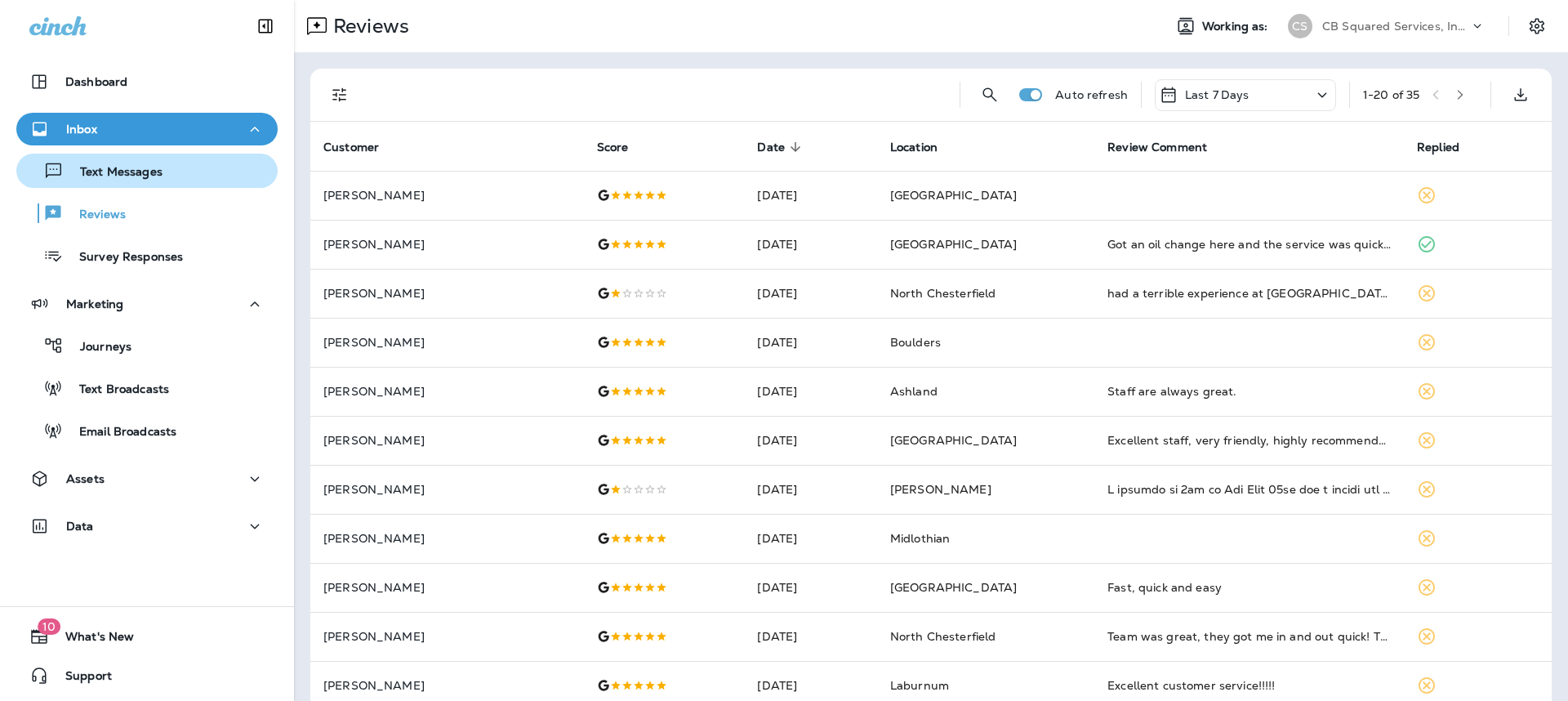 click on "Text Messages" at bounding box center [113, 172] 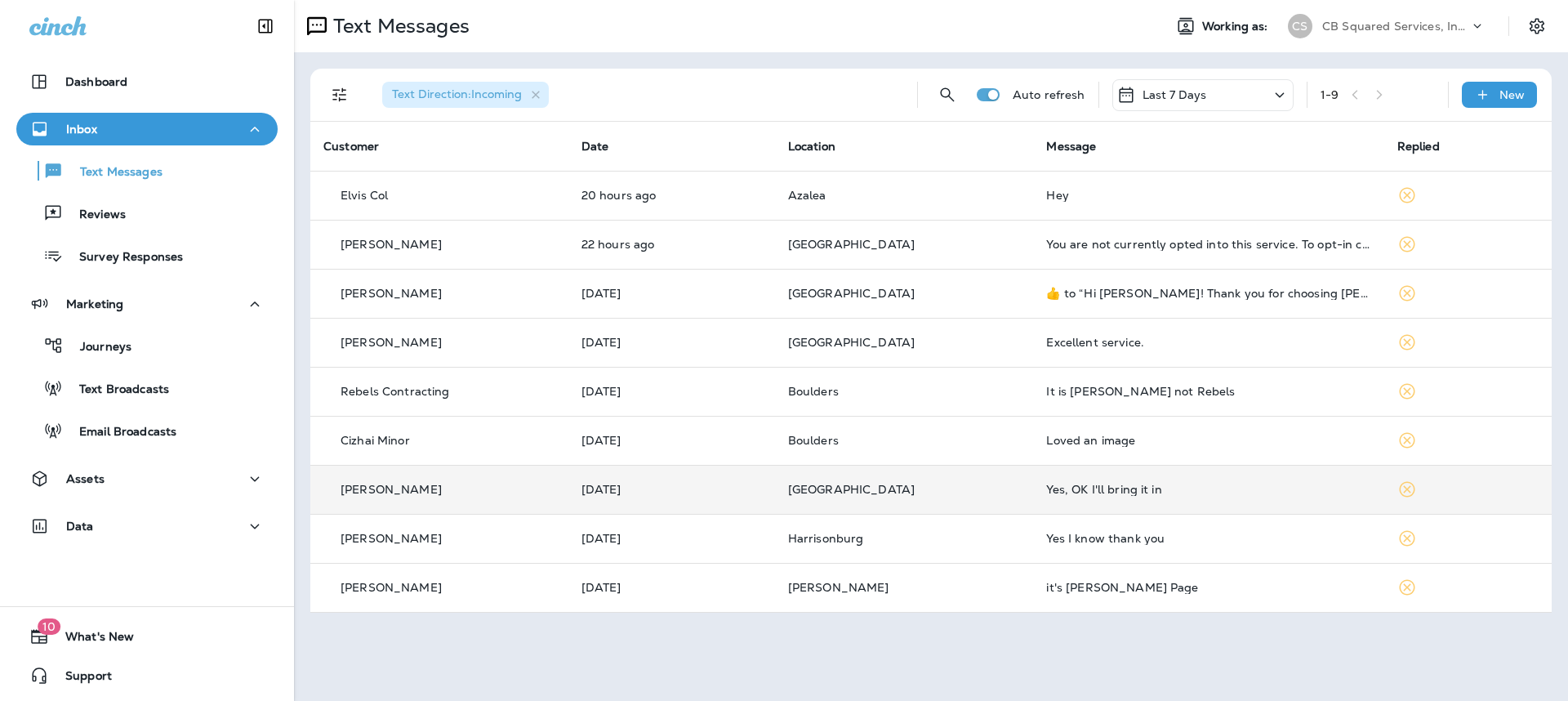 click on "[PERSON_NAME]" at bounding box center [391, 489] 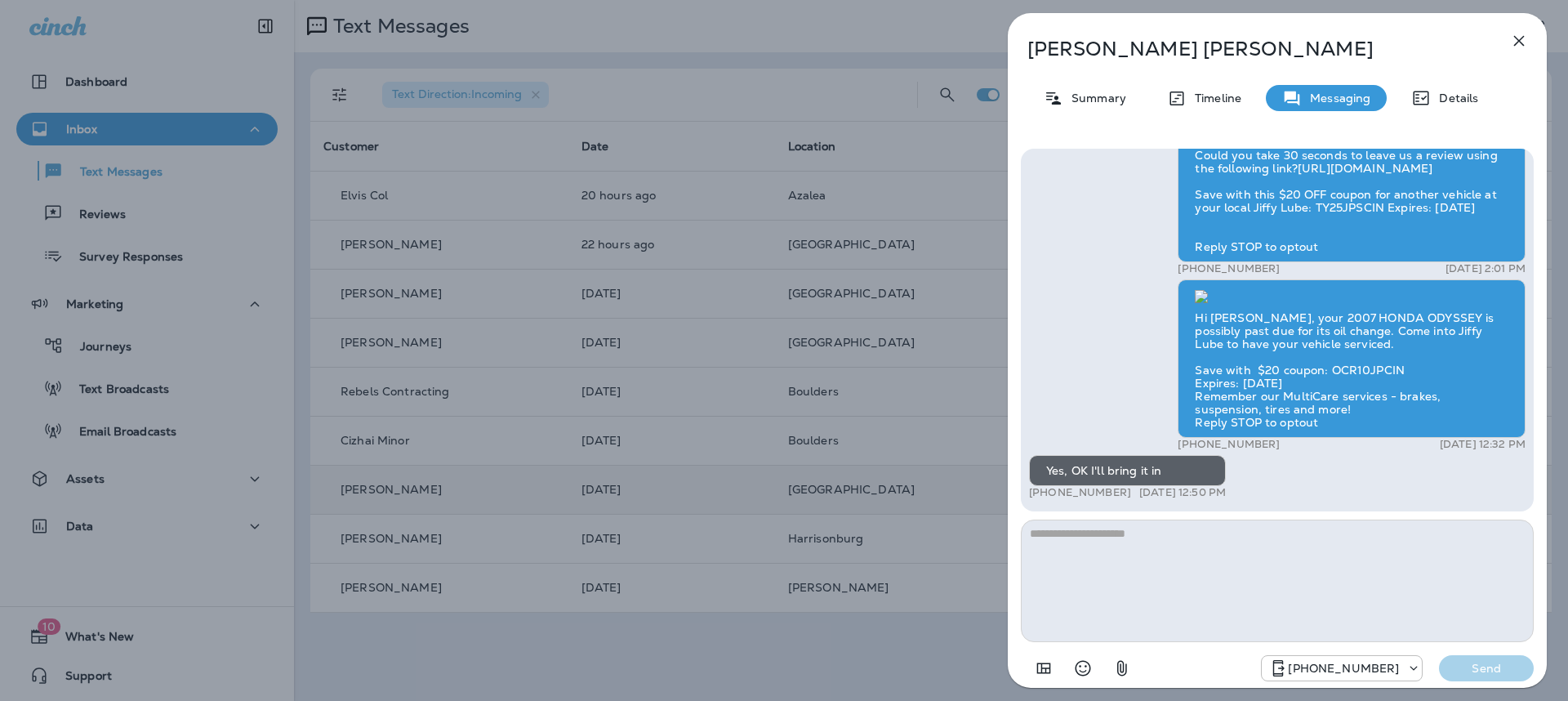 scroll, scrollTop: -3, scrollLeft: 0, axis: vertical 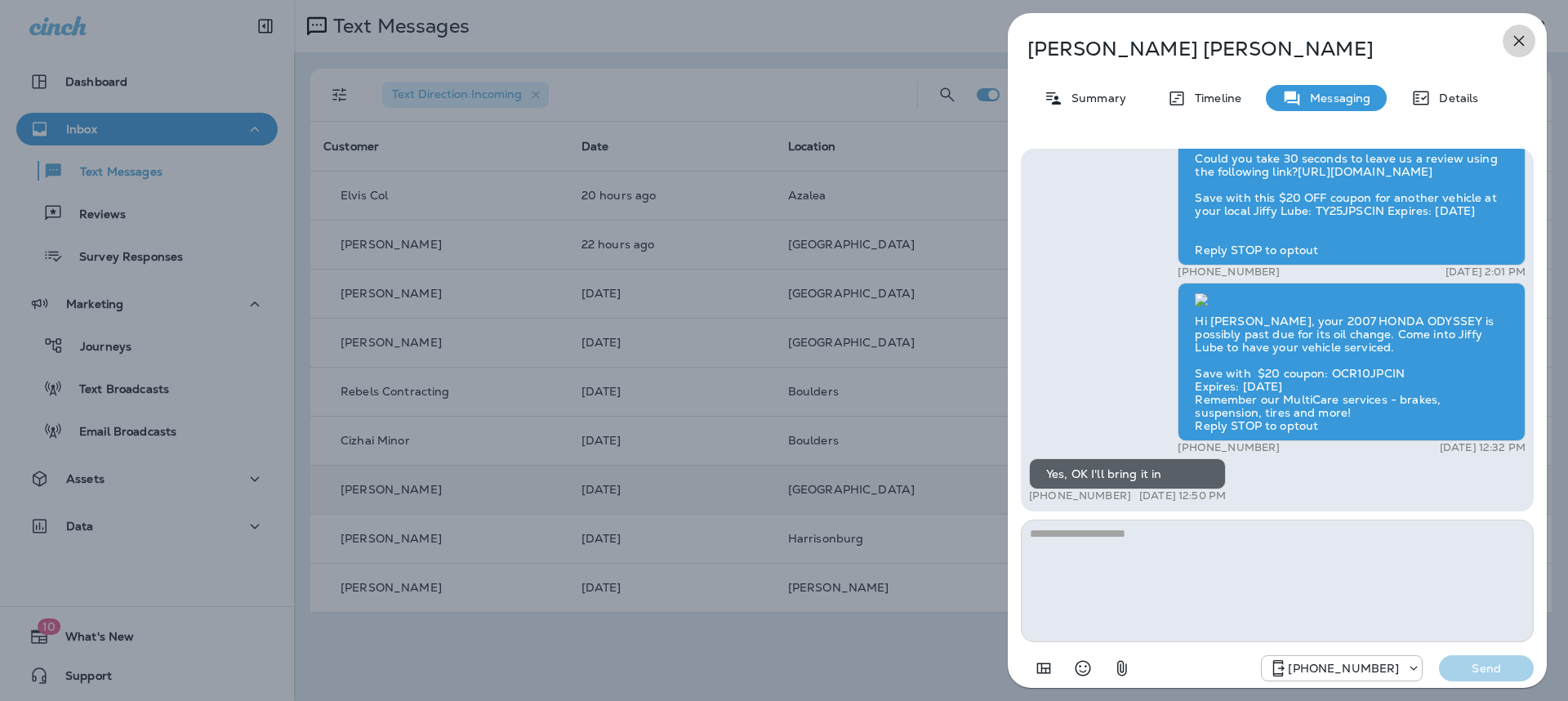 click 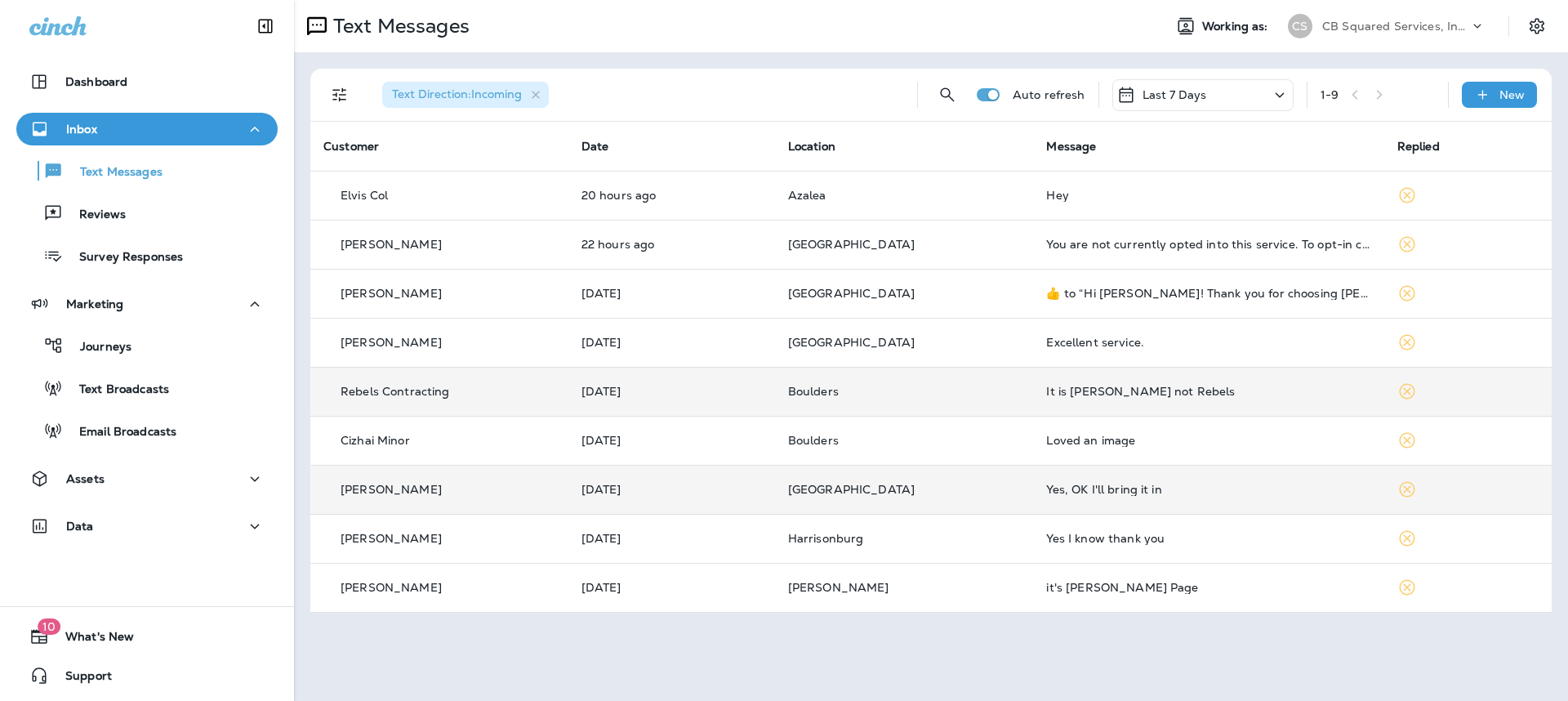 click on "It is [PERSON_NAME] not Rebels" at bounding box center (1208, 391) 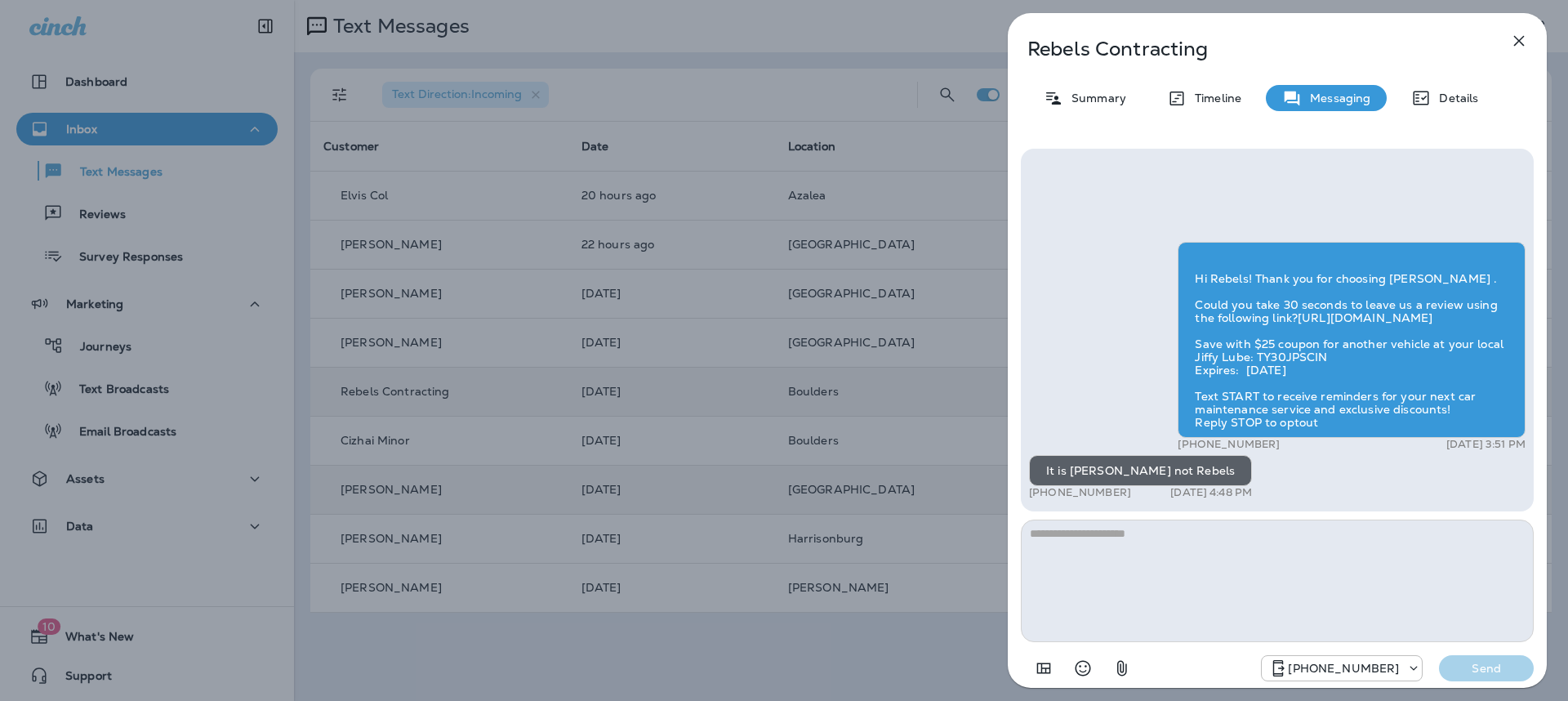 scroll, scrollTop: -70, scrollLeft: 0, axis: vertical 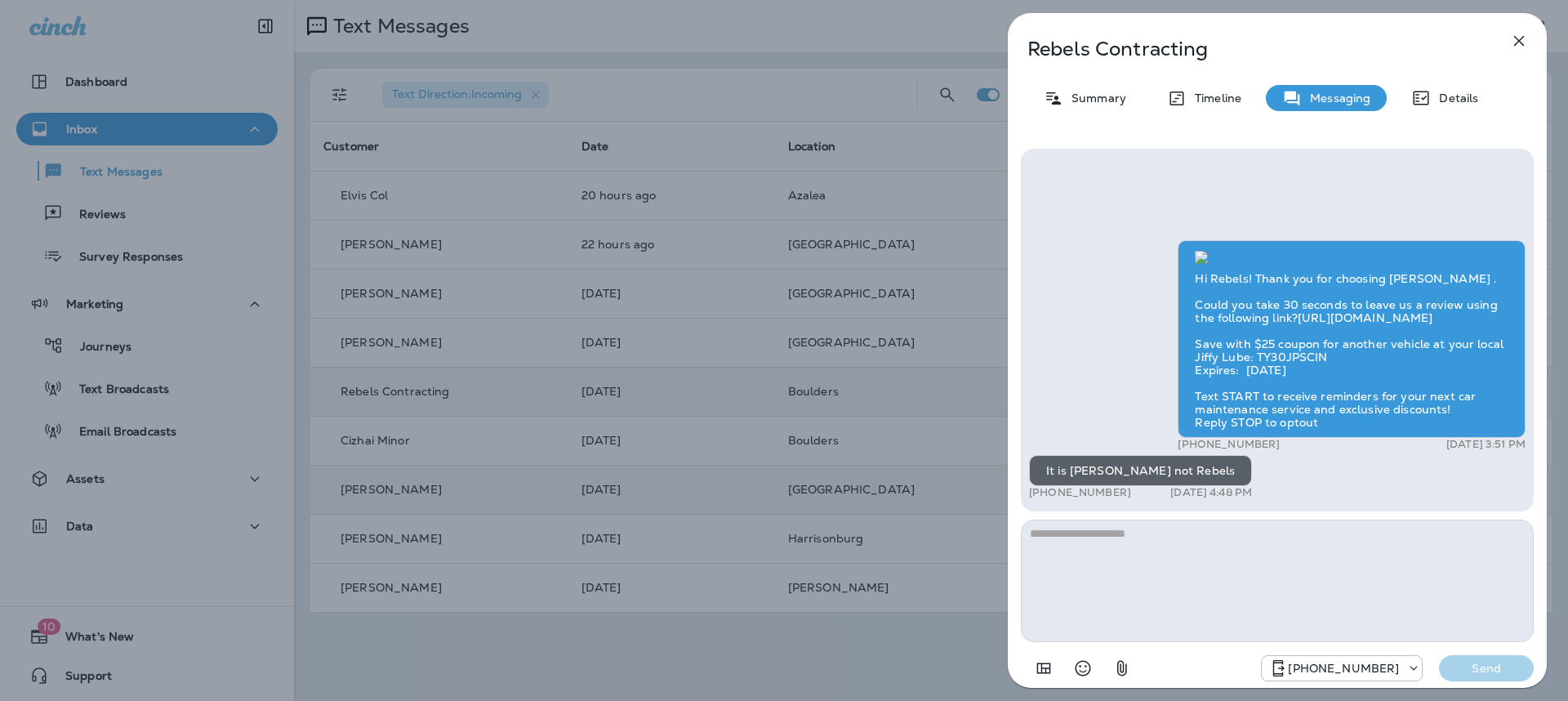 click 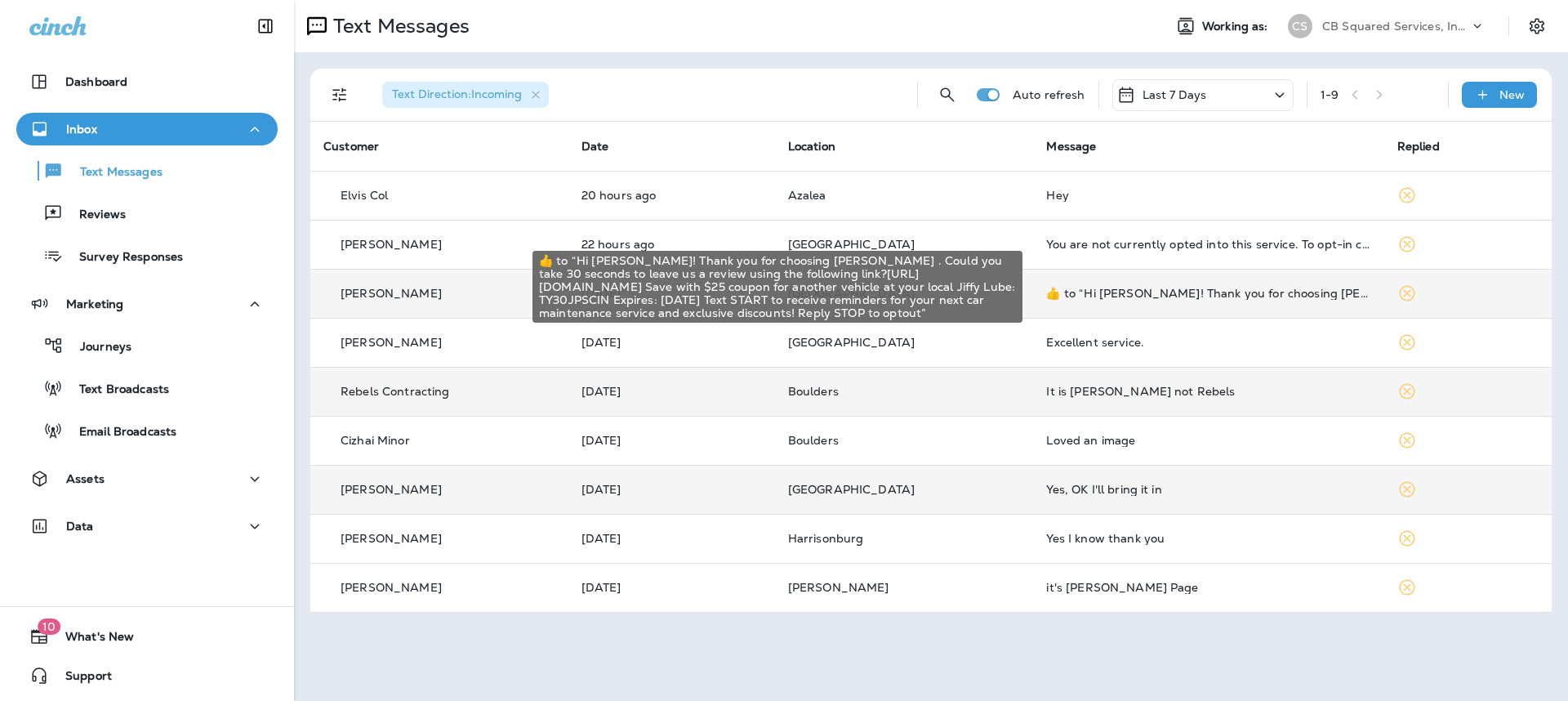 click on "​👍​ to “ Hi [PERSON_NAME]! Thank you for choosing [PERSON_NAME] .
Could you take 30 seconds to leave us a review using the following link?[URL][DOMAIN_NAME]
Save with $25 coupon for another vehicle at your local Jiffy Lube: TY30JPSCIN
Expires:  [DATE]
Text START to receive reminders for your next car maintenance service and exclusive discounts!
Reply STOP to optout ”" at bounding box center [1208, 293] 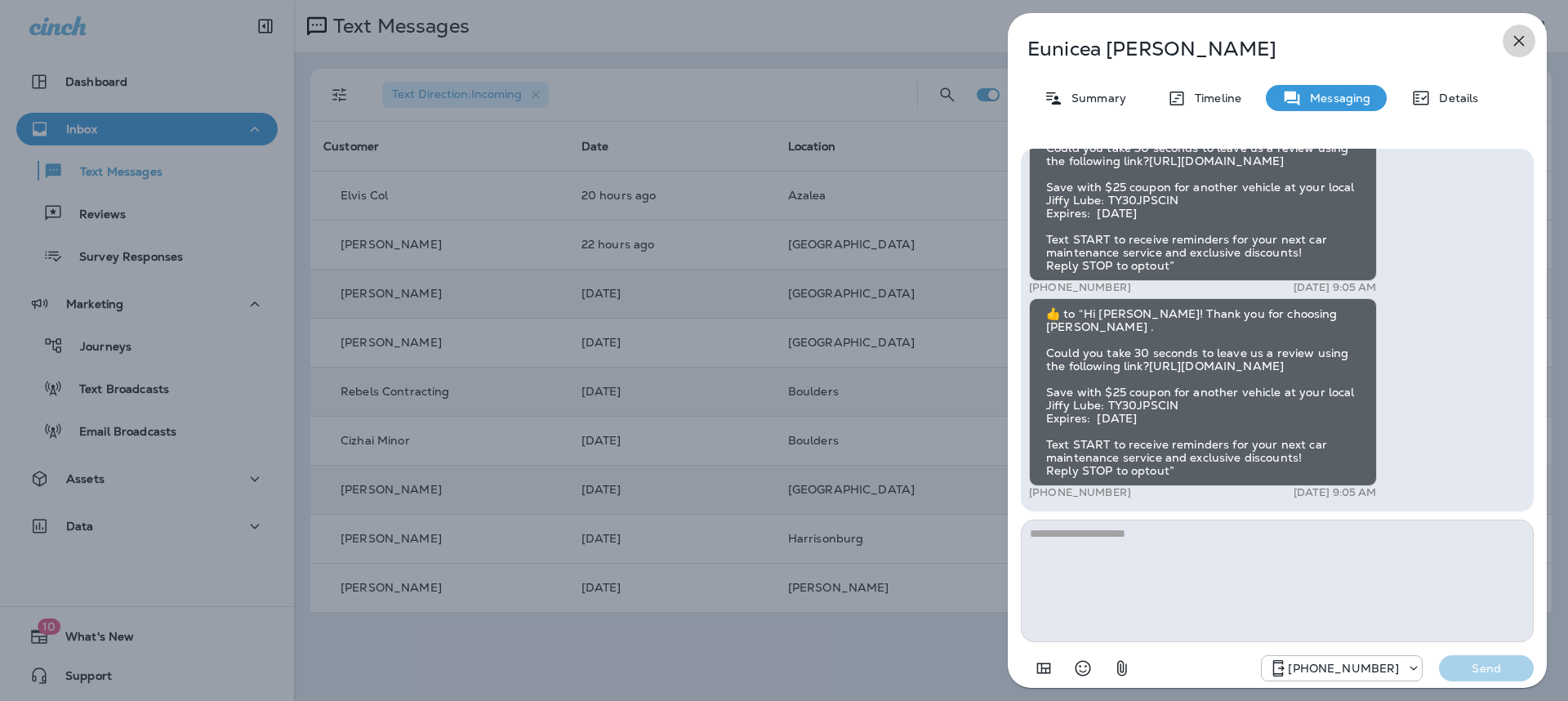 click 